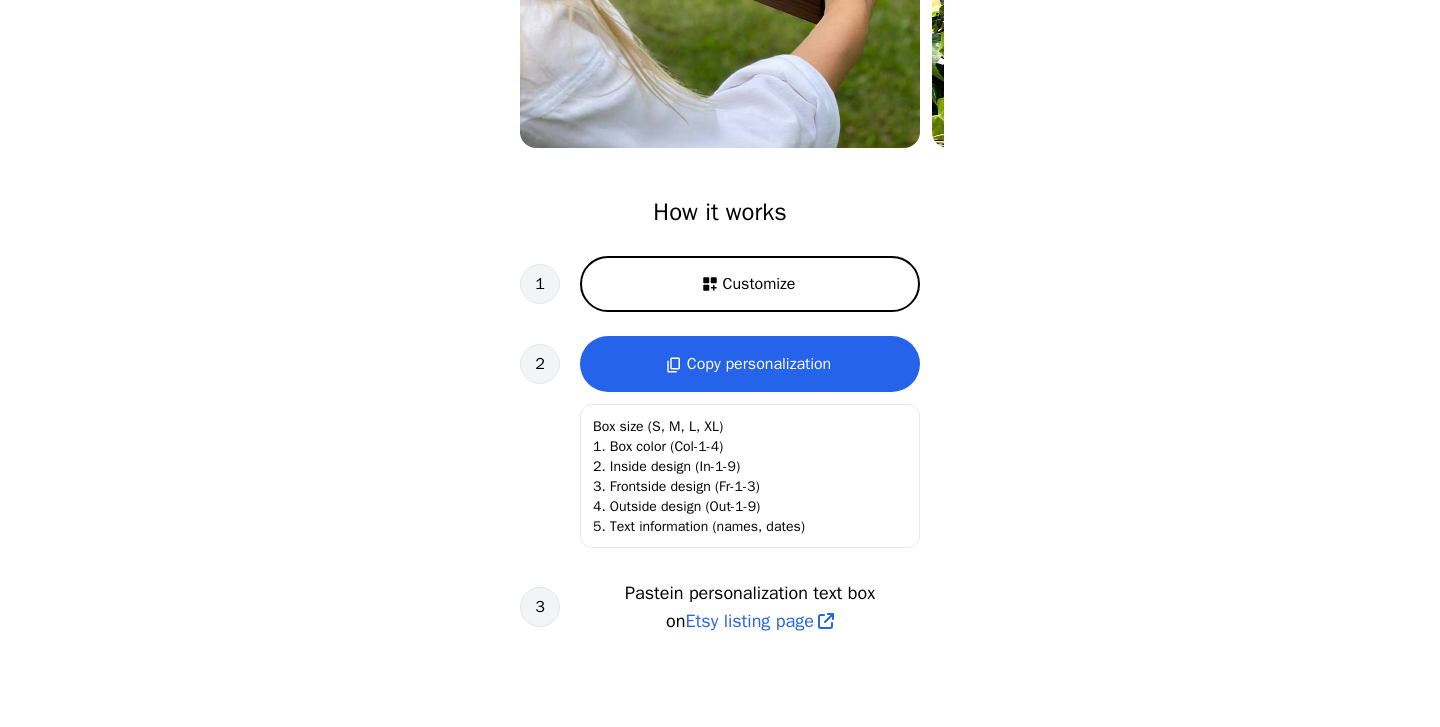 scroll, scrollTop: 490, scrollLeft: 0, axis: vertical 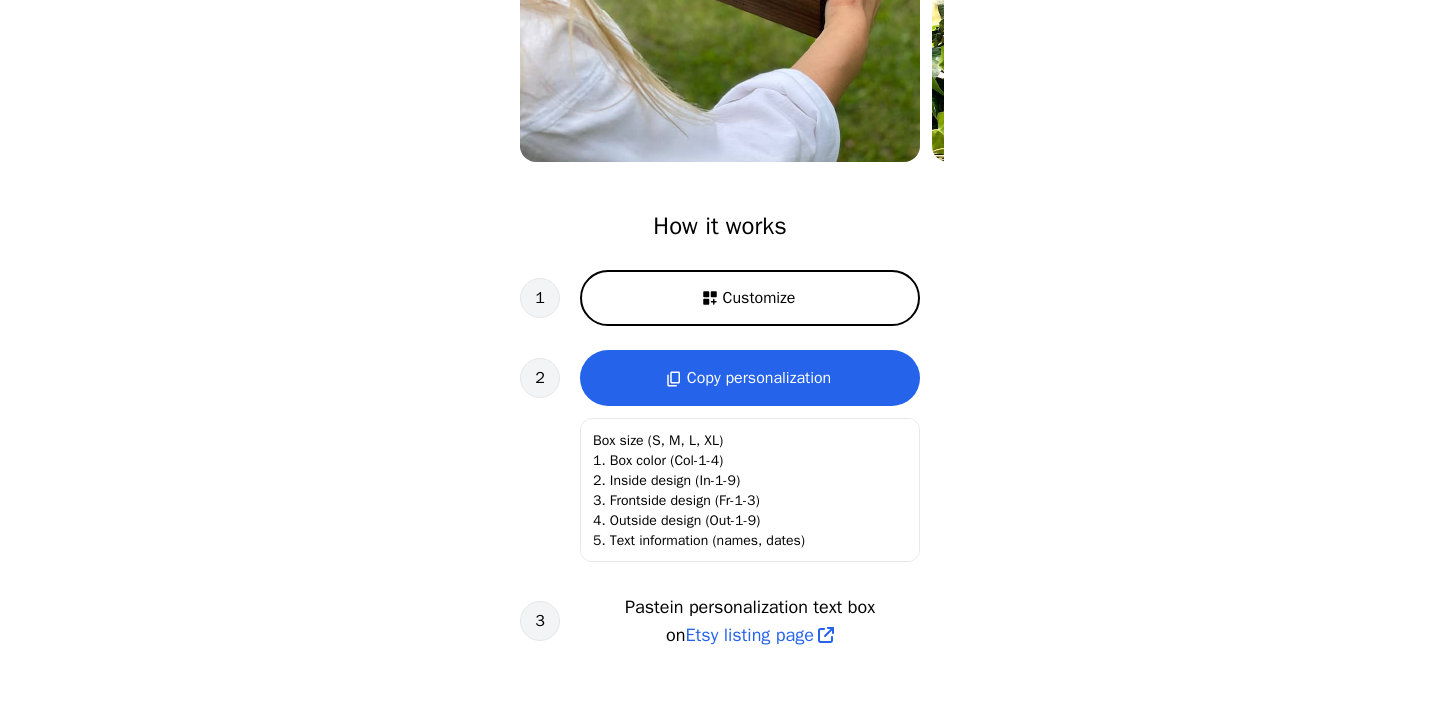 click on "Customize" at bounding box center (750, 298) 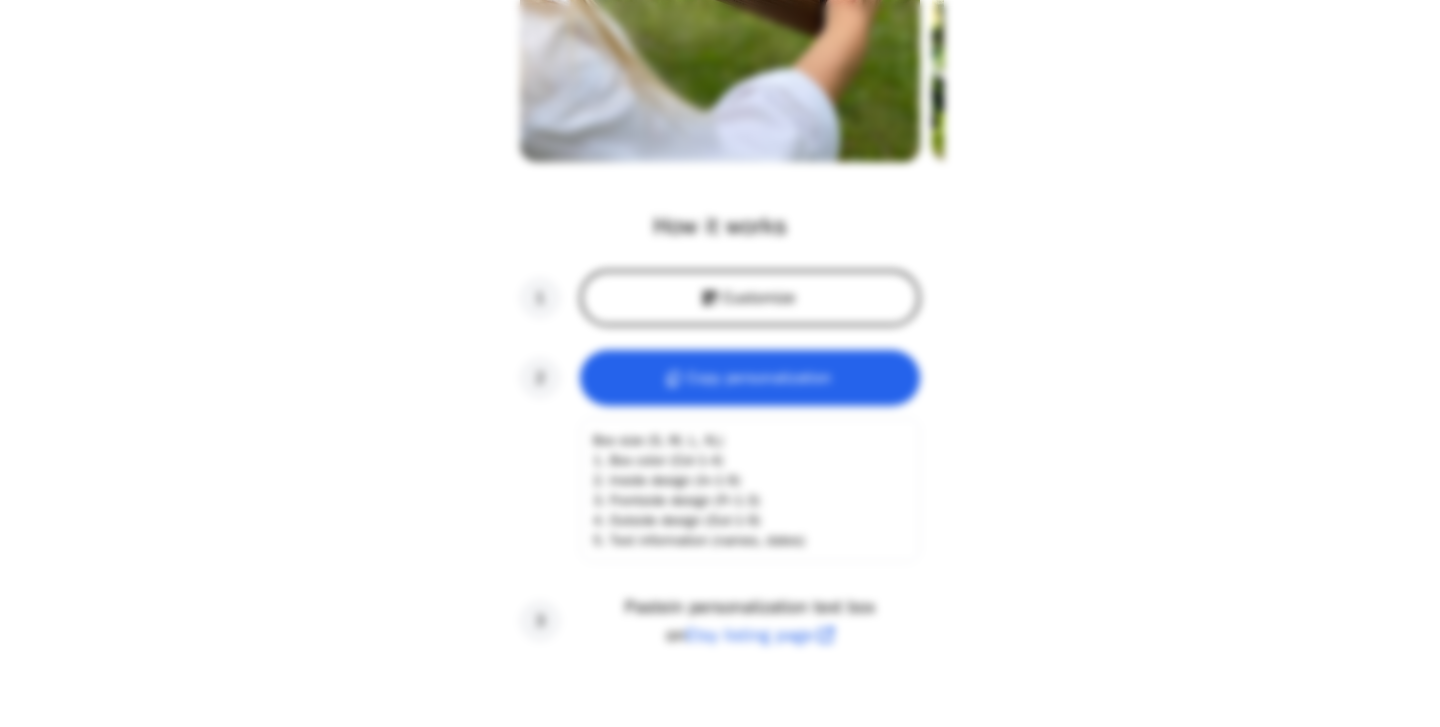 scroll, scrollTop: 0, scrollLeft: 256, axis: horizontal 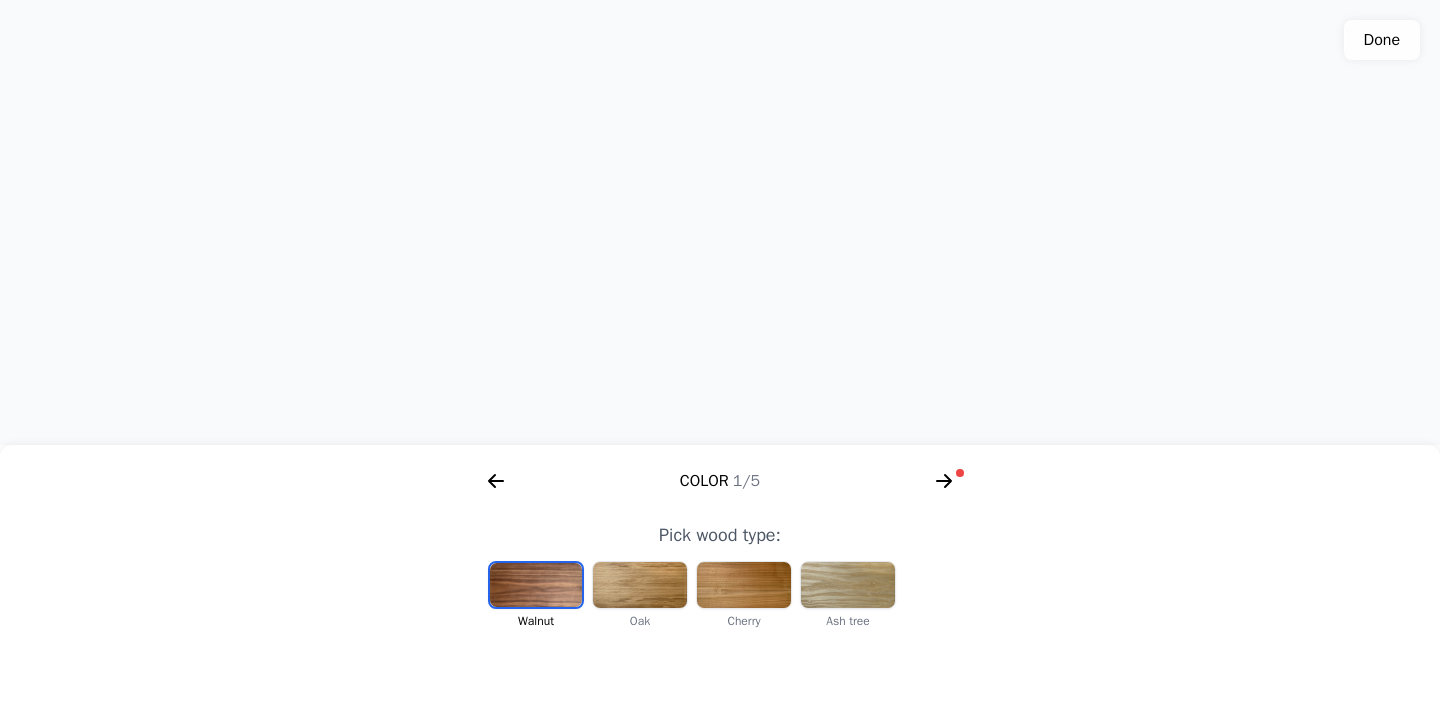 click at bounding box center [640, 585] 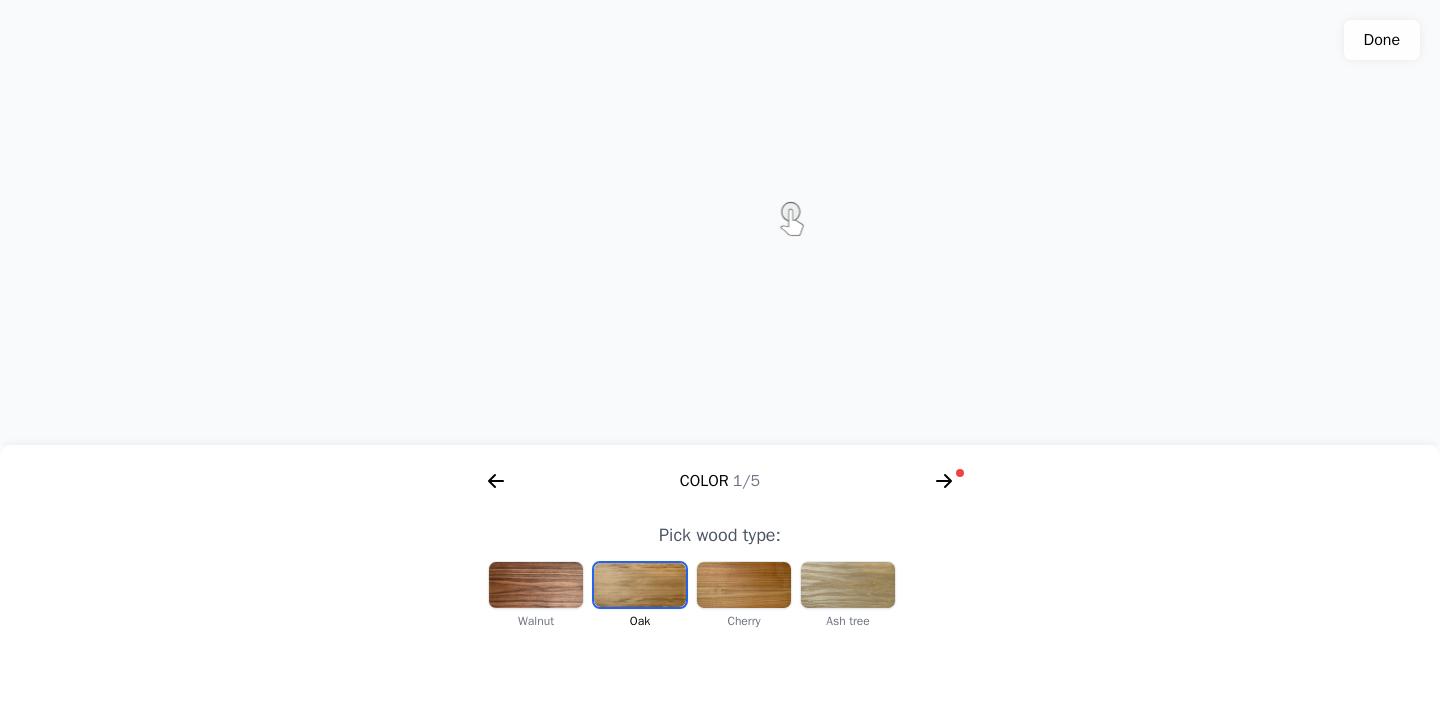 click at bounding box center (744, 585) 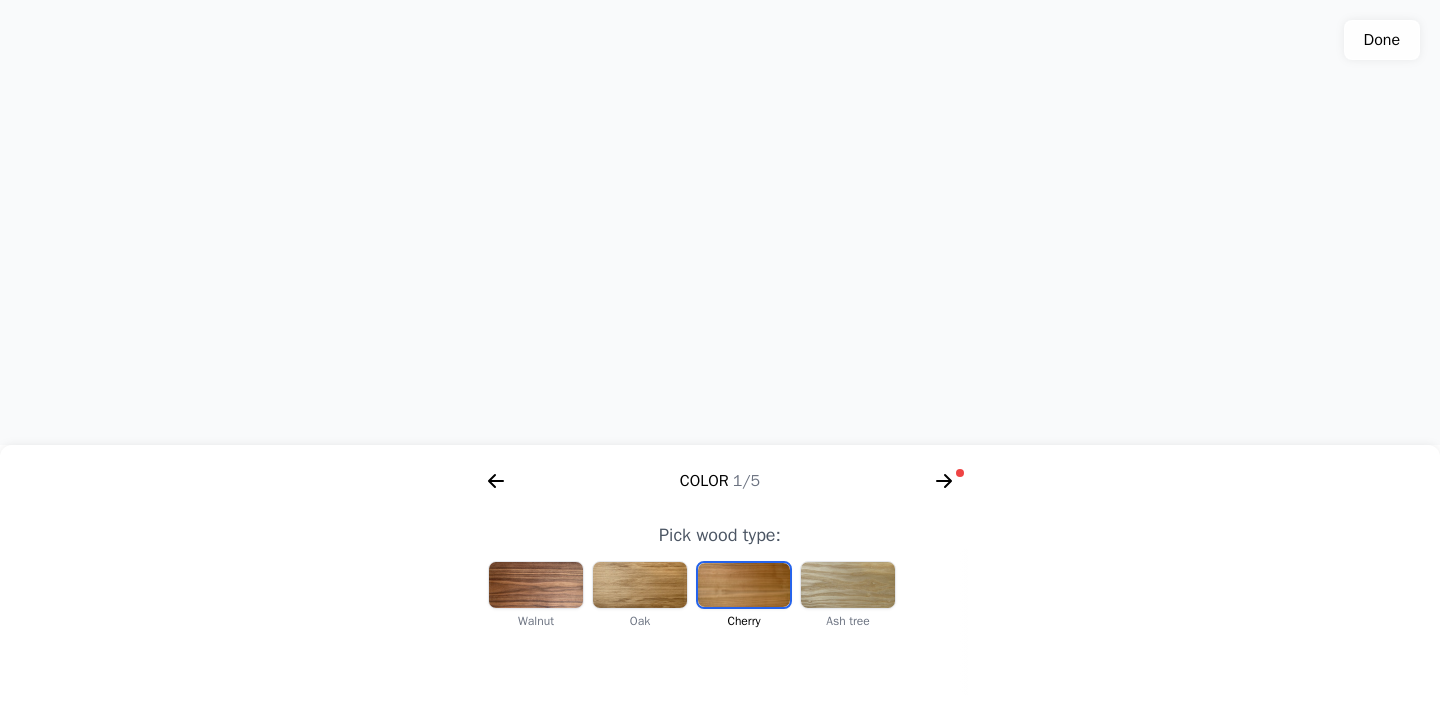 click at bounding box center [848, 585] 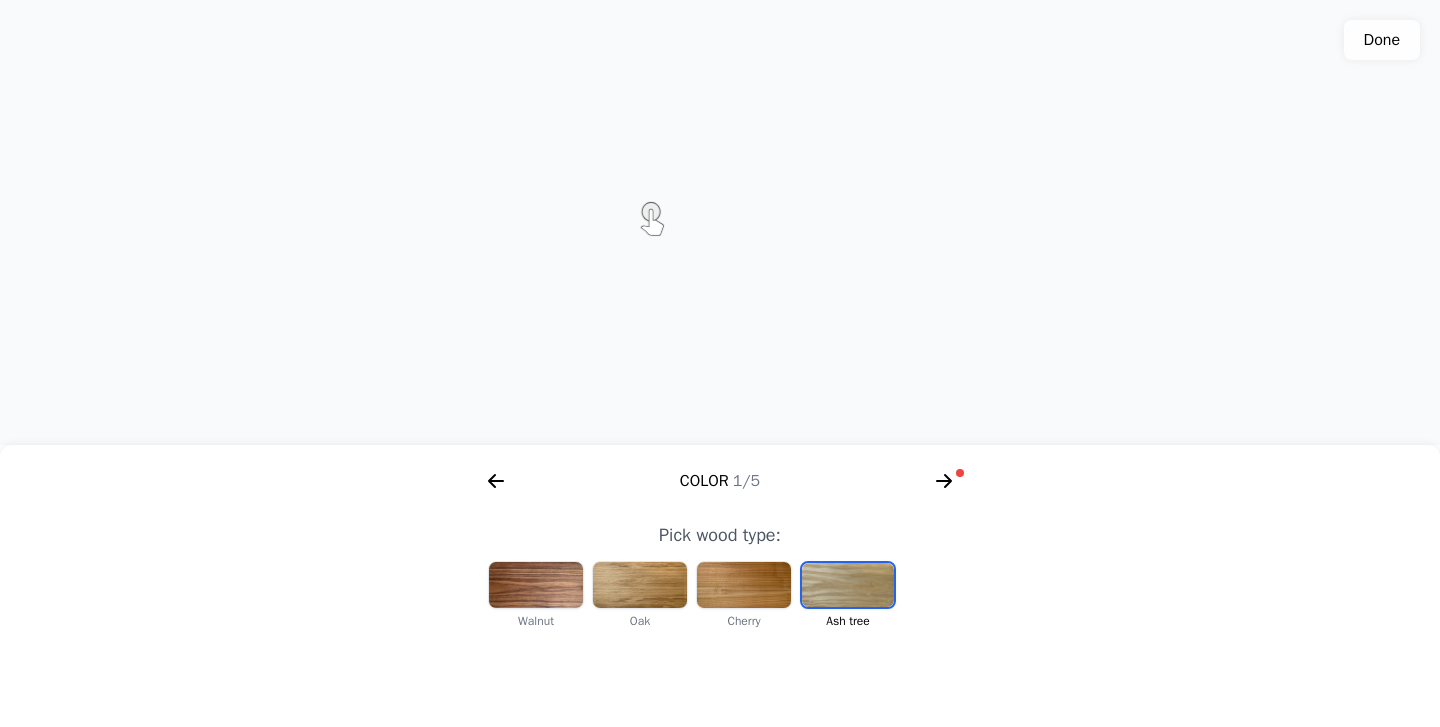 click at bounding box center [536, 585] 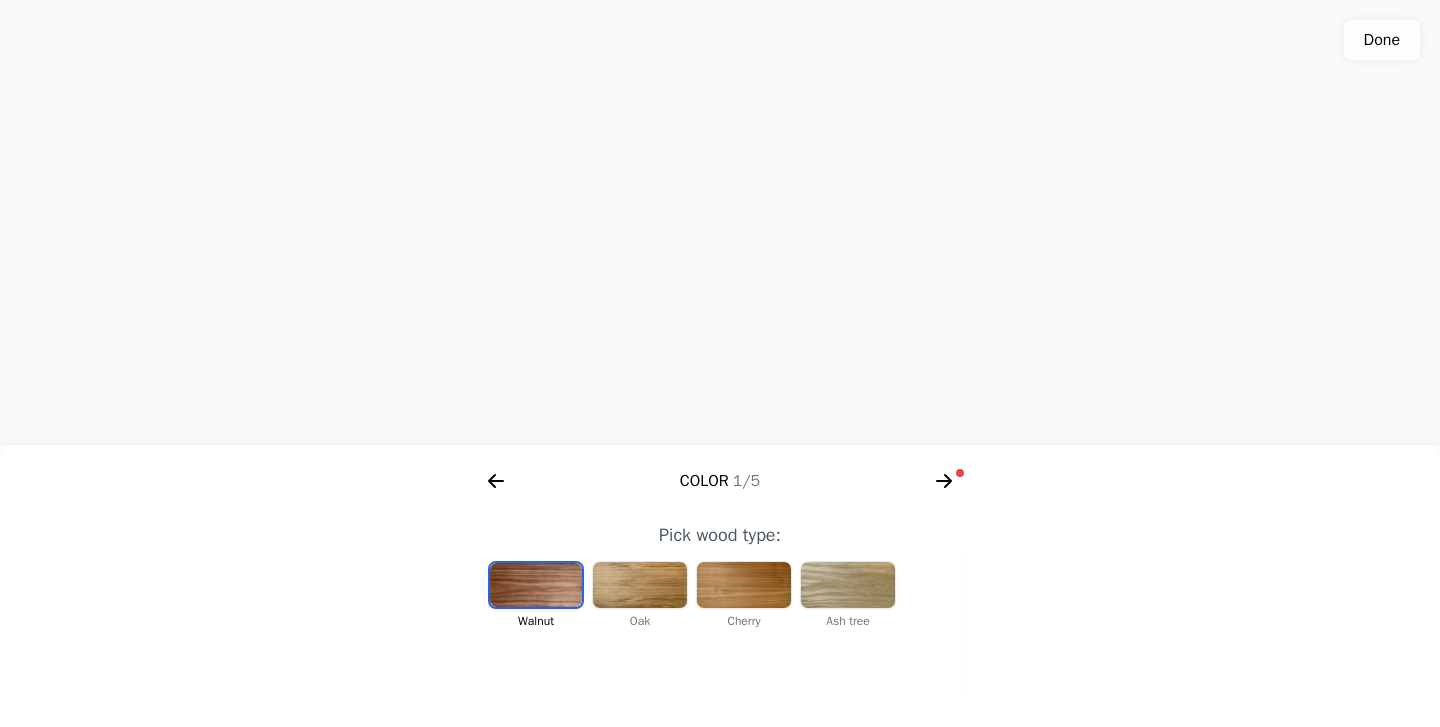 drag, startPoint x: 850, startPoint y: 229, endPoint x: 572, endPoint y: 257, distance: 279.40652 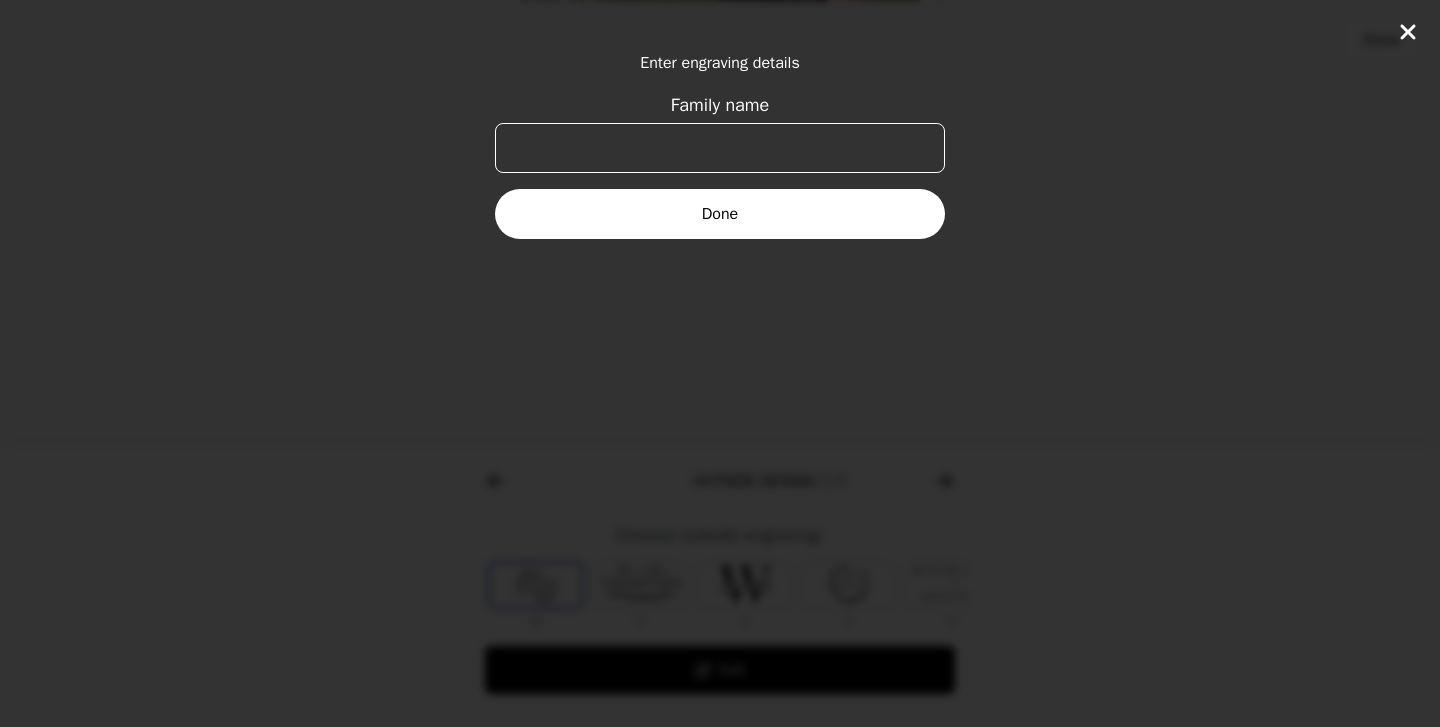 scroll, scrollTop: 0, scrollLeft: 768, axis: horizontal 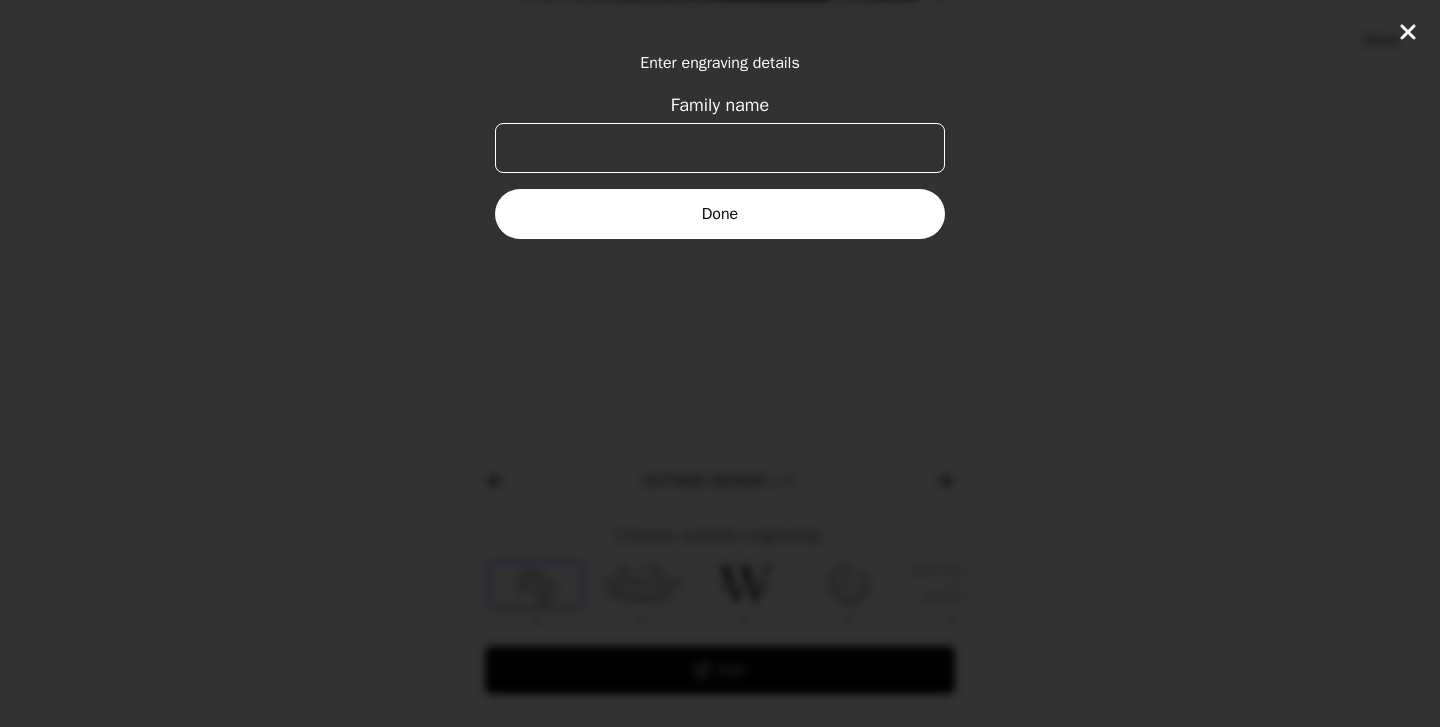 click on "Family name" at bounding box center [720, 148] 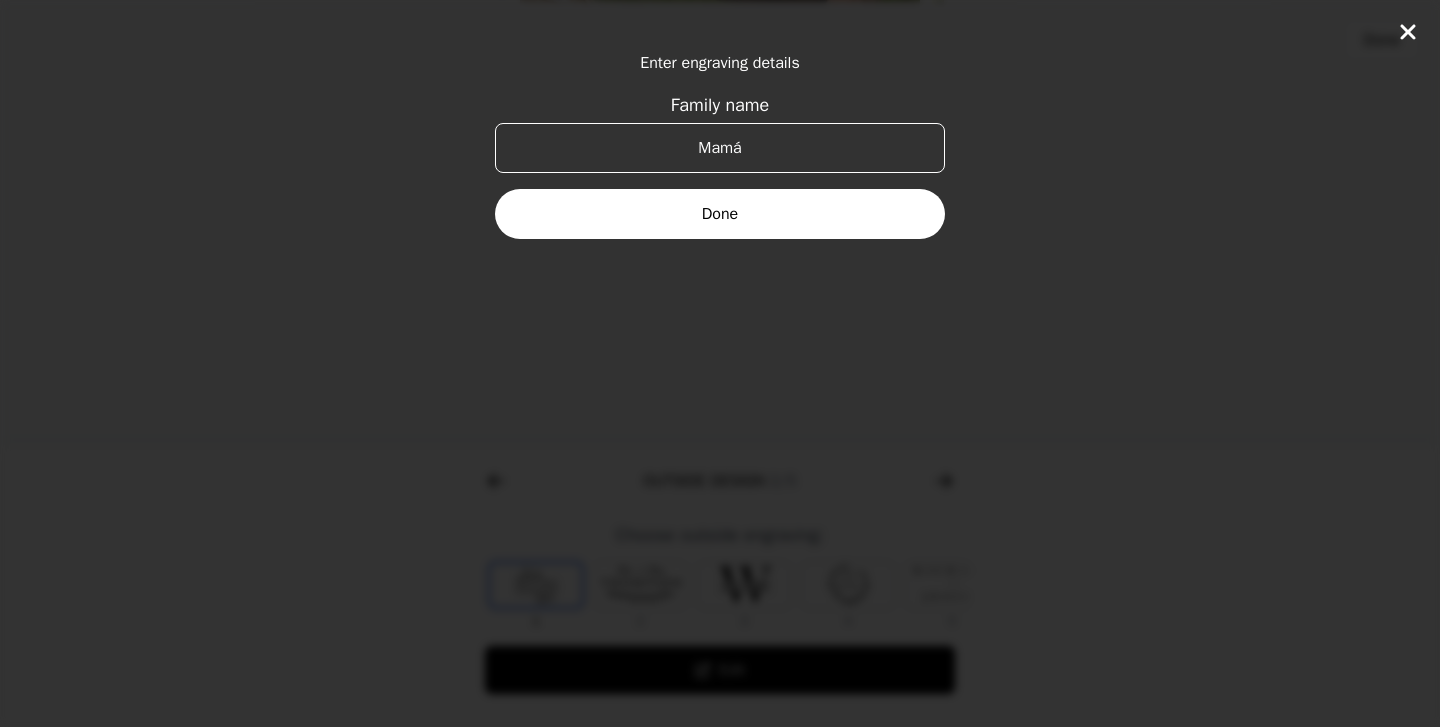 type on "Mamá" 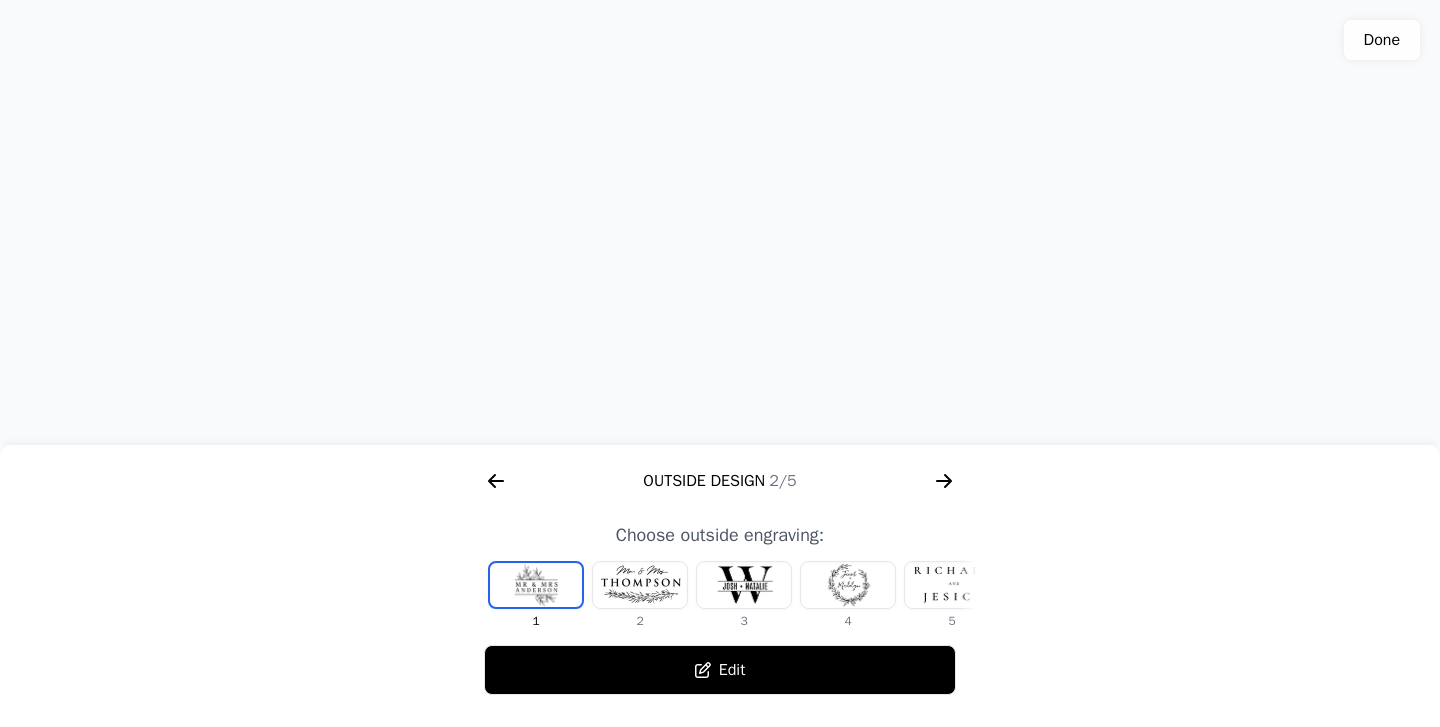 click at bounding box center (640, 585) 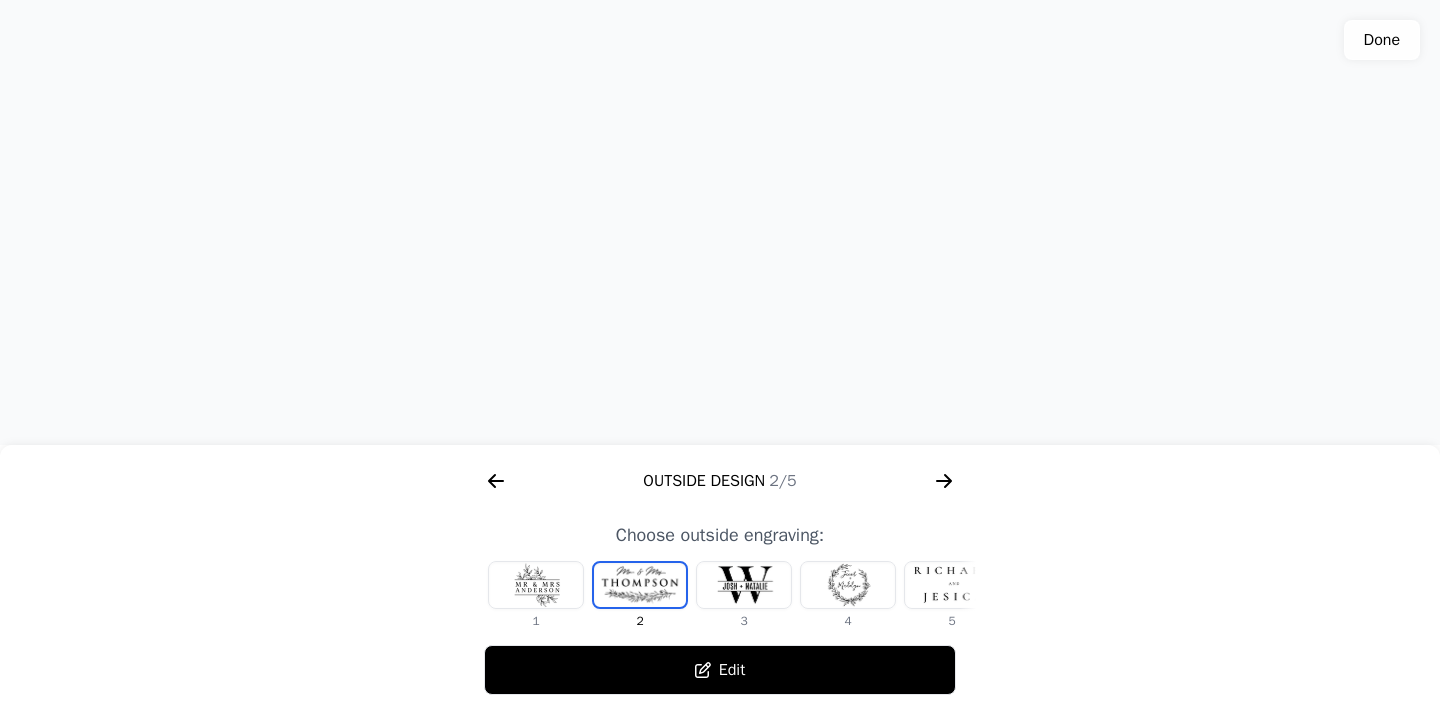 scroll, scrollTop: 561, scrollLeft: 0, axis: vertical 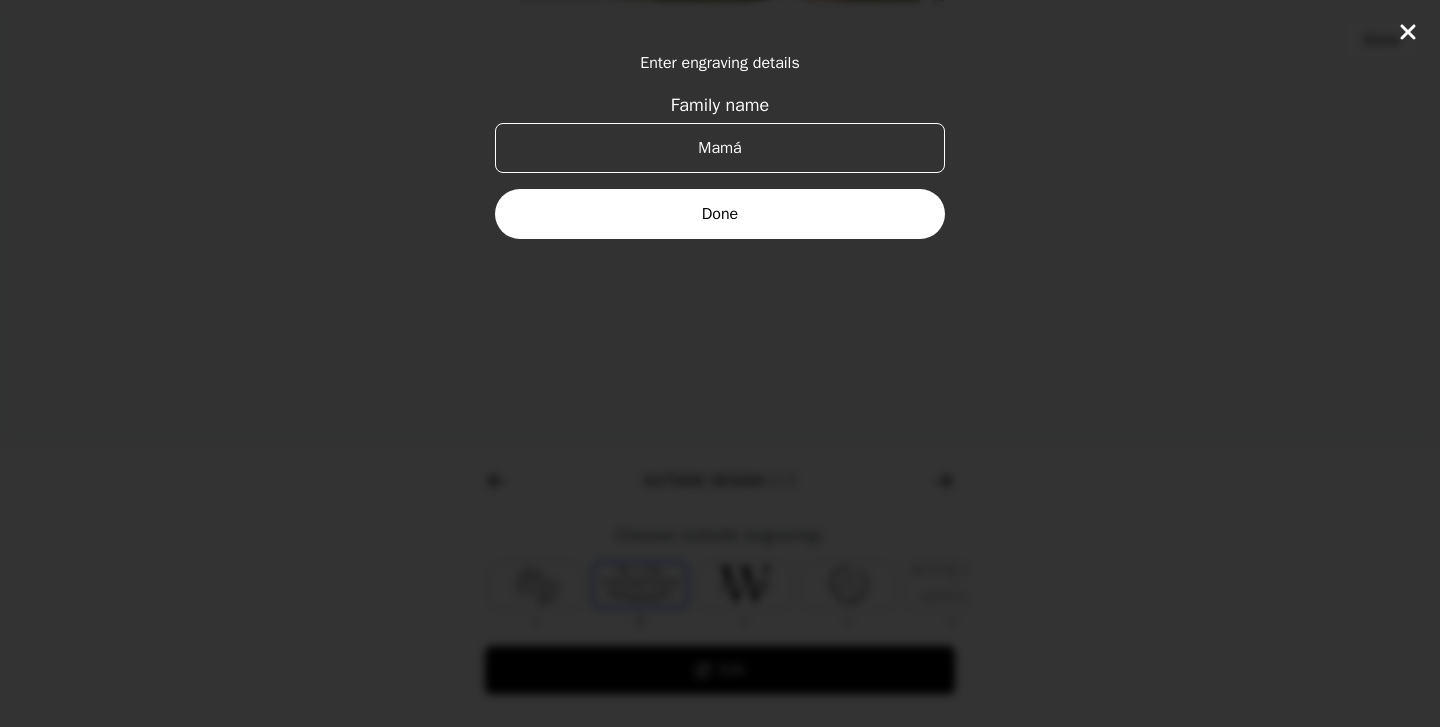 click on "Family name" at bounding box center (720, 105) 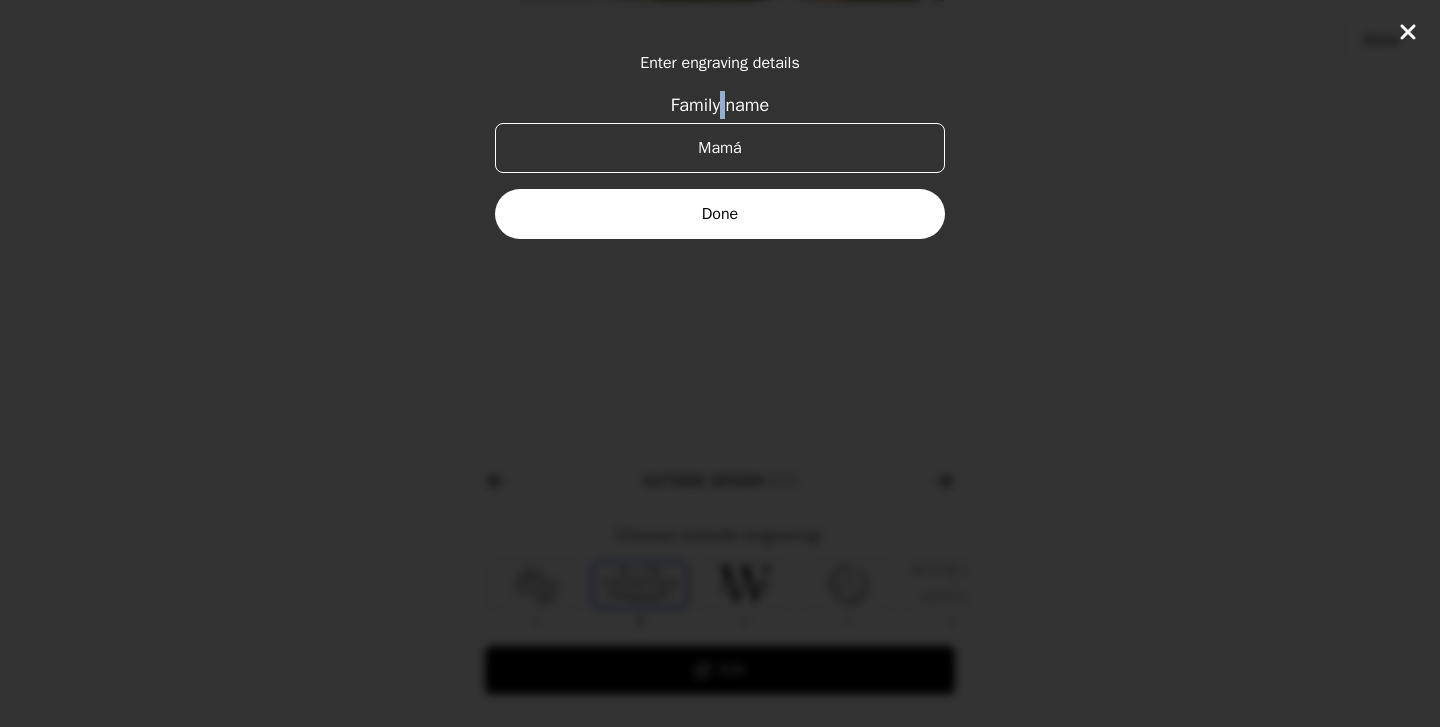 click on "Family name" at bounding box center (720, 105) 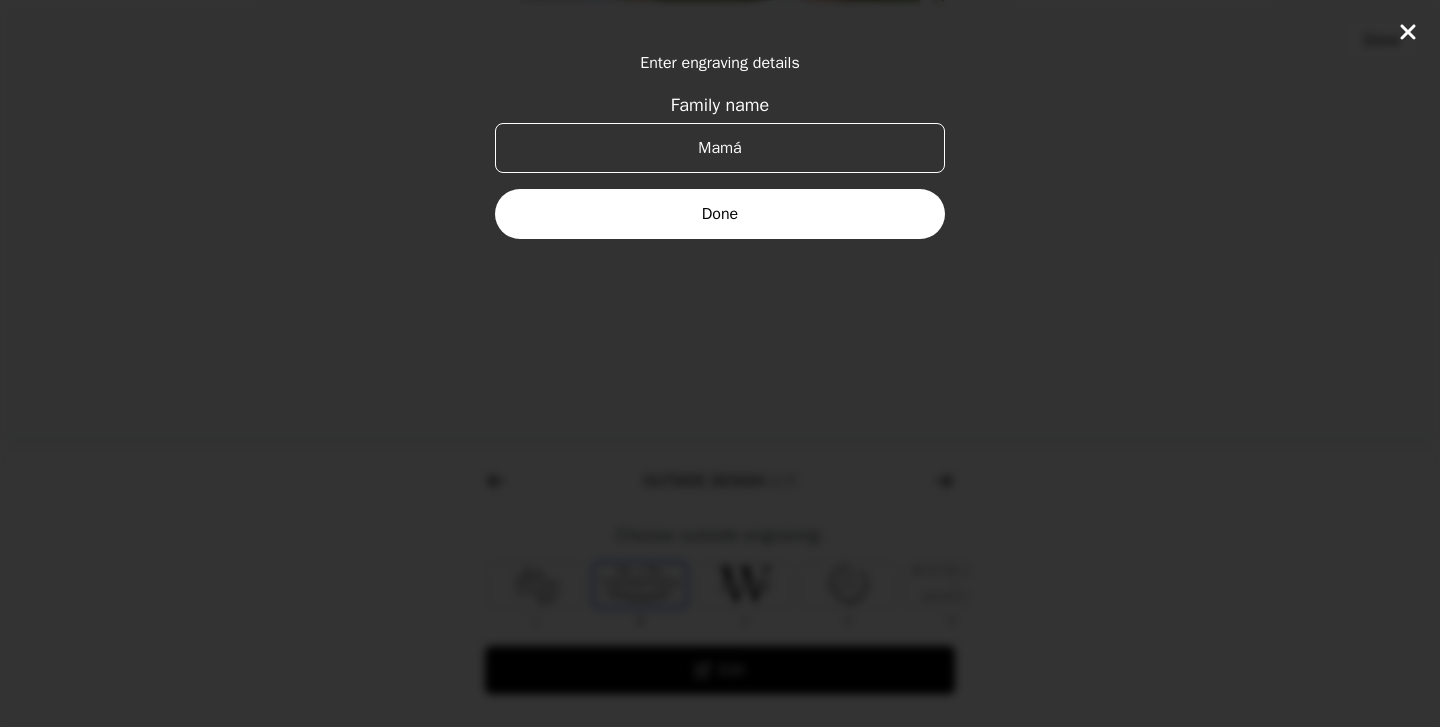 click on "Family name" at bounding box center (720, 105) 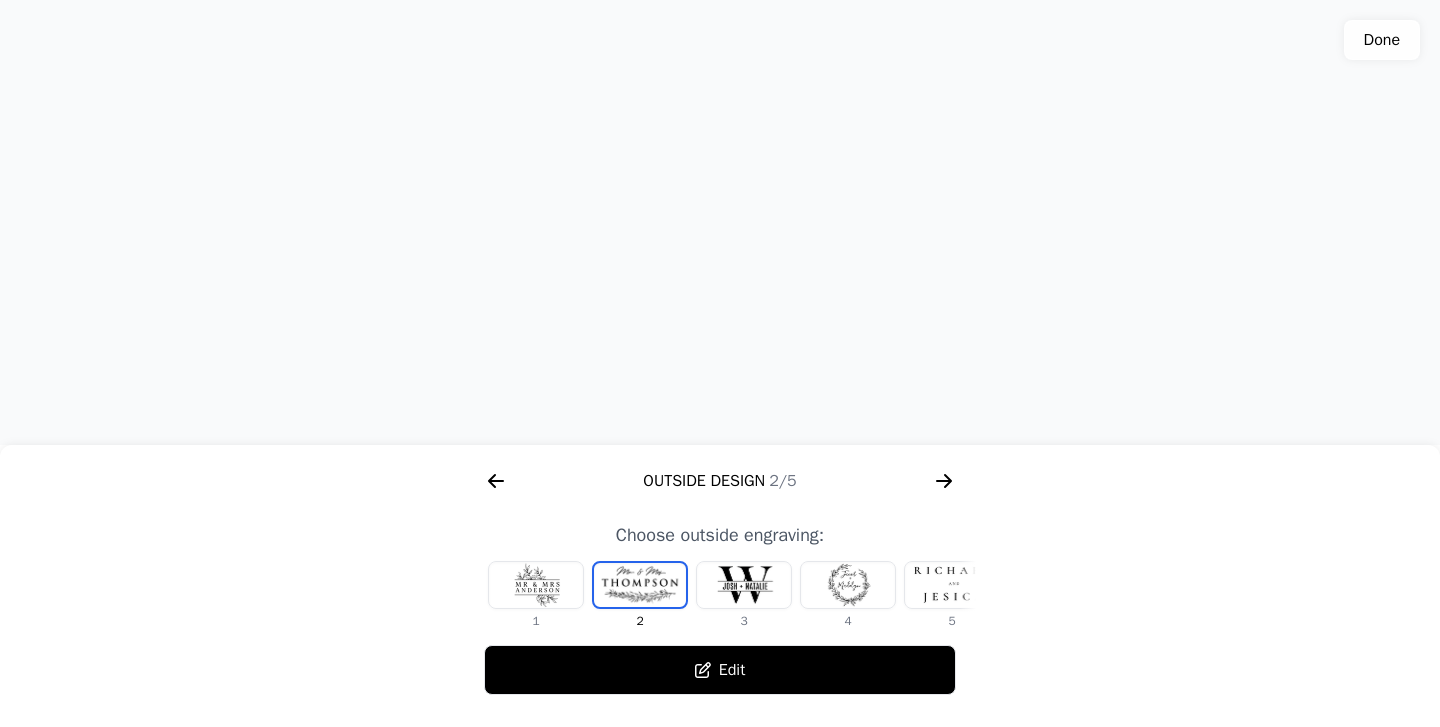 click at bounding box center [744, 585] 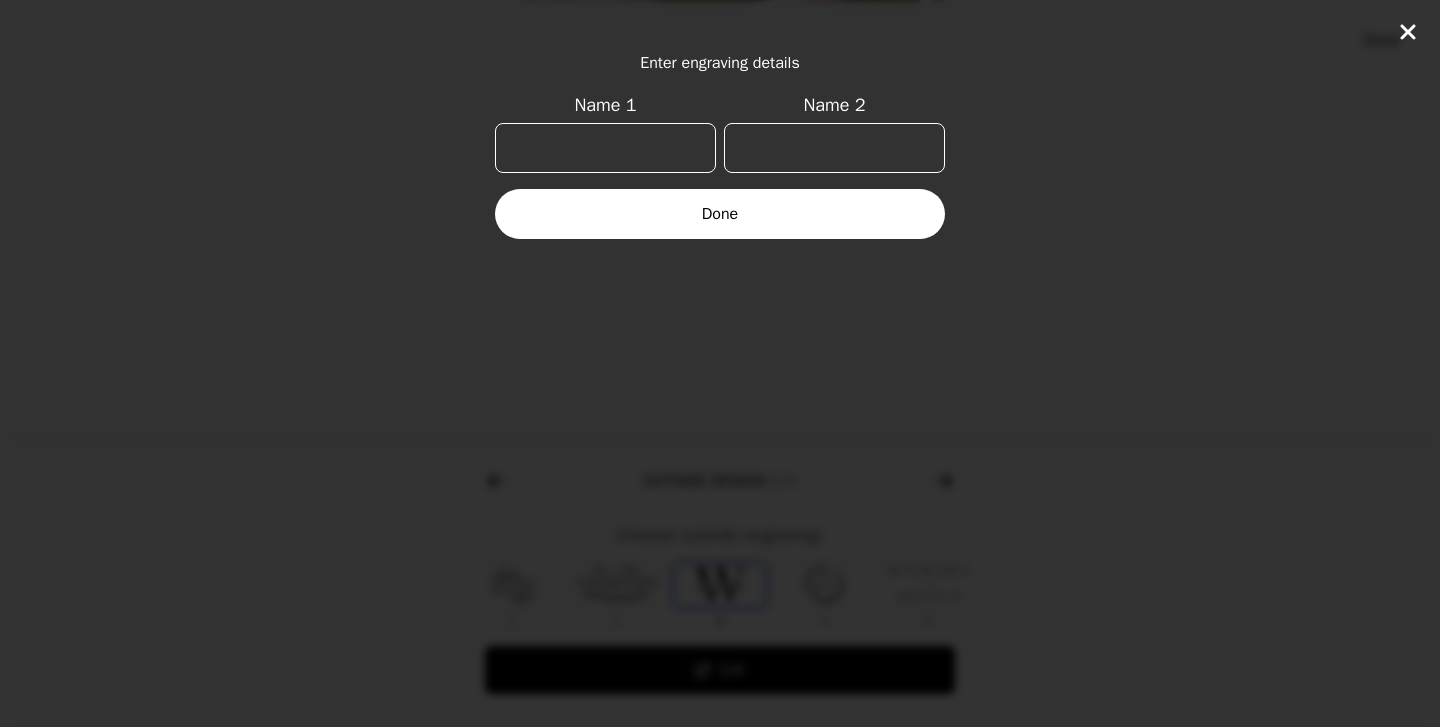 click on "Done" at bounding box center (720, 214) 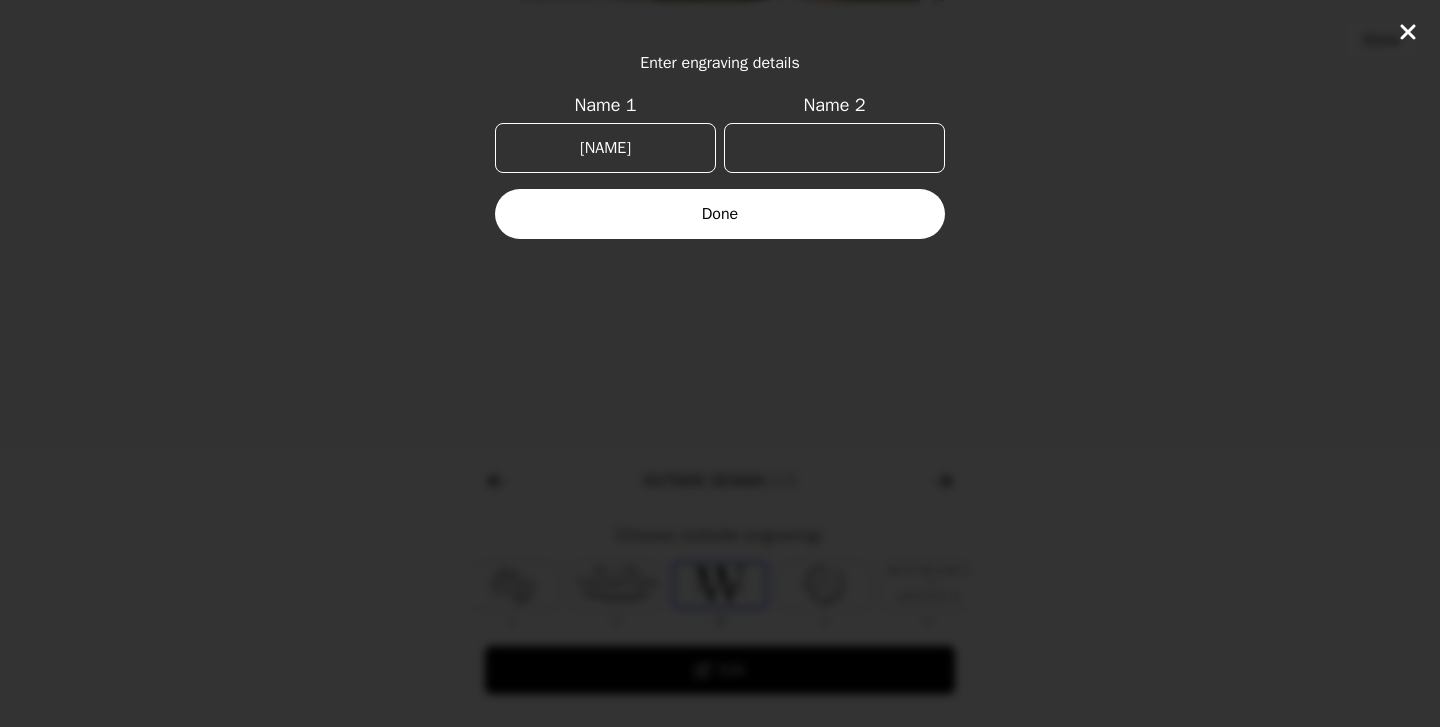 type on "[NAME]" 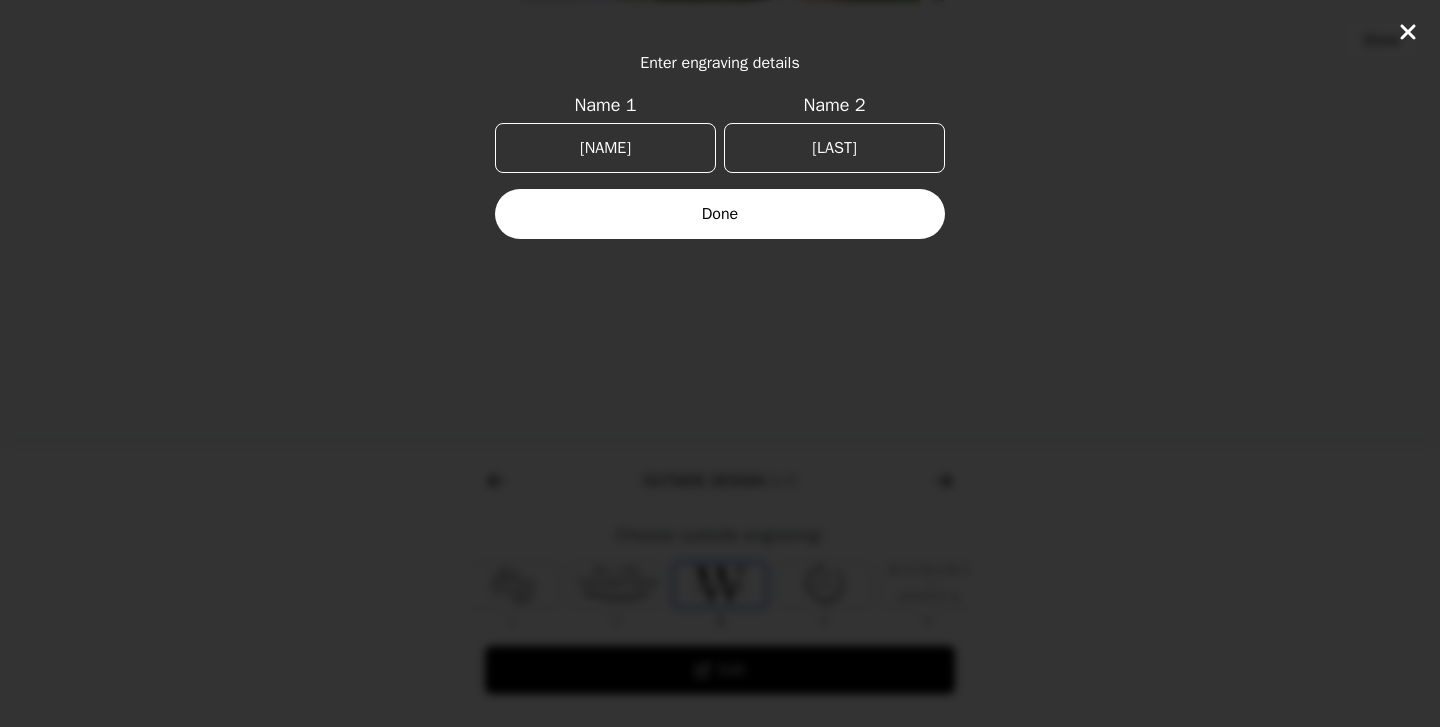 type on "[LAST]" 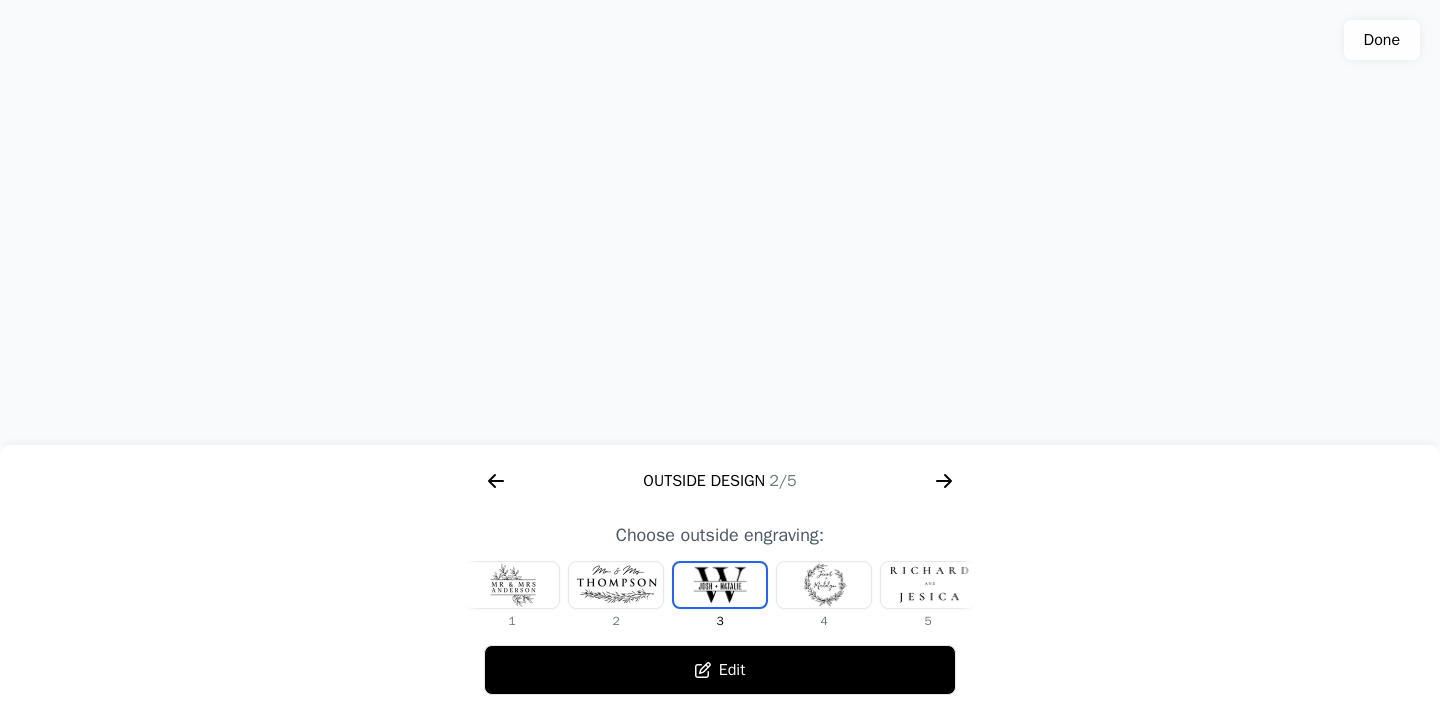 click at bounding box center (824, 585) 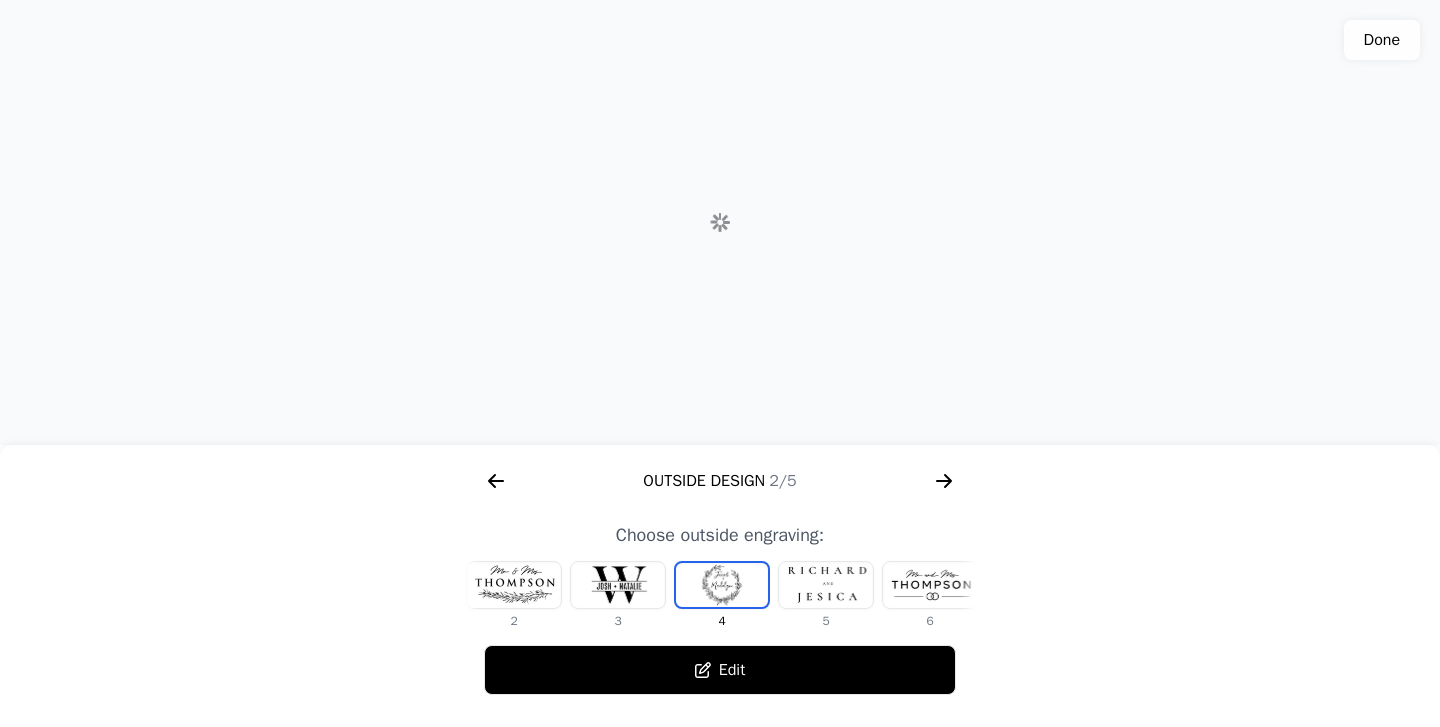 scroll, scrollTop: 0, scrollLeft: 128, axis: horizontal 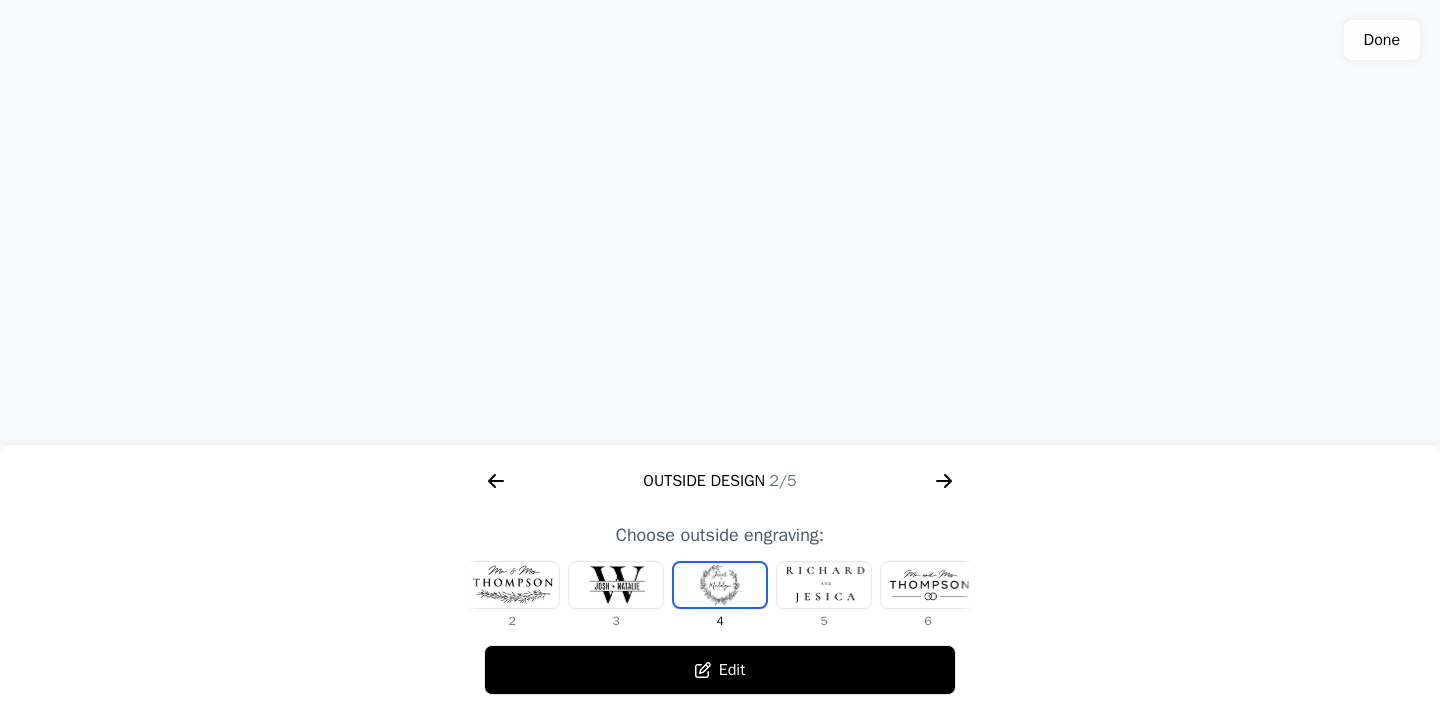 click at bounding box center (824, 585) 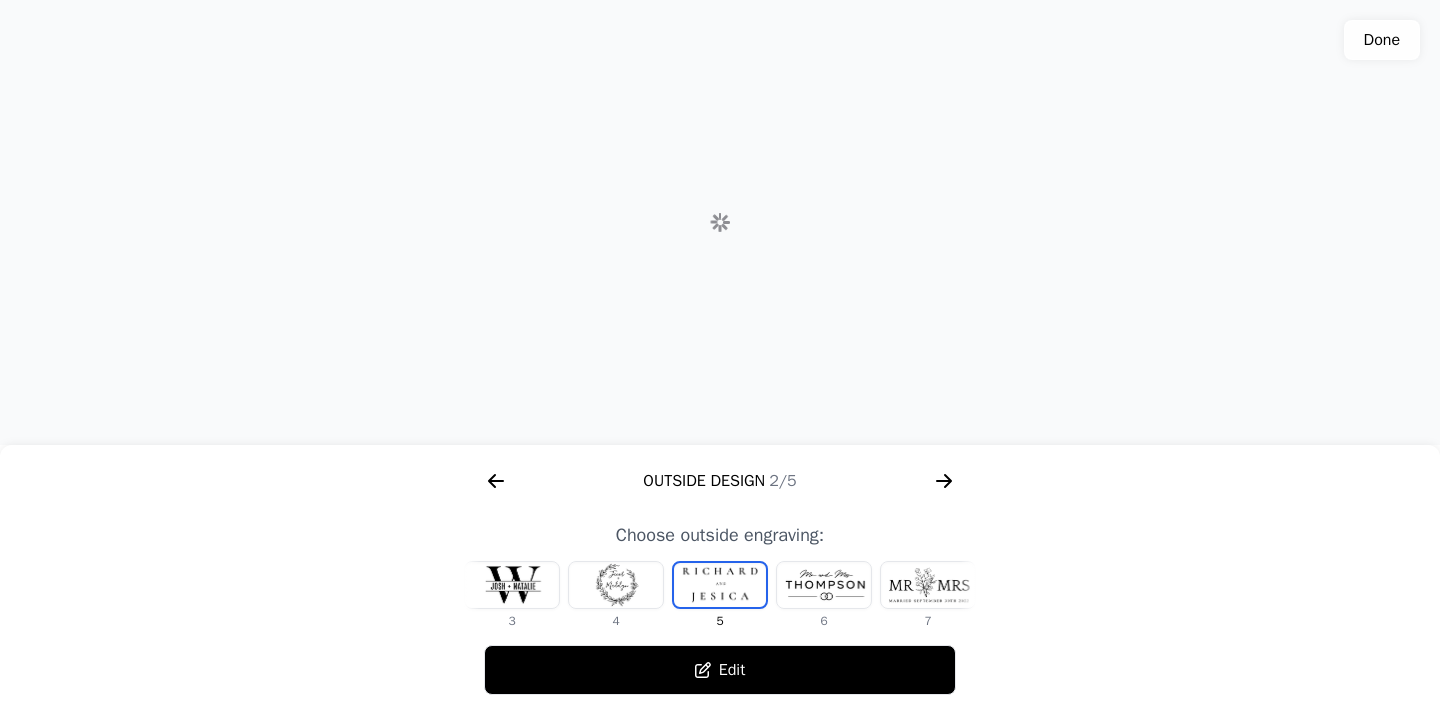 click at bounding box center (824, 585) 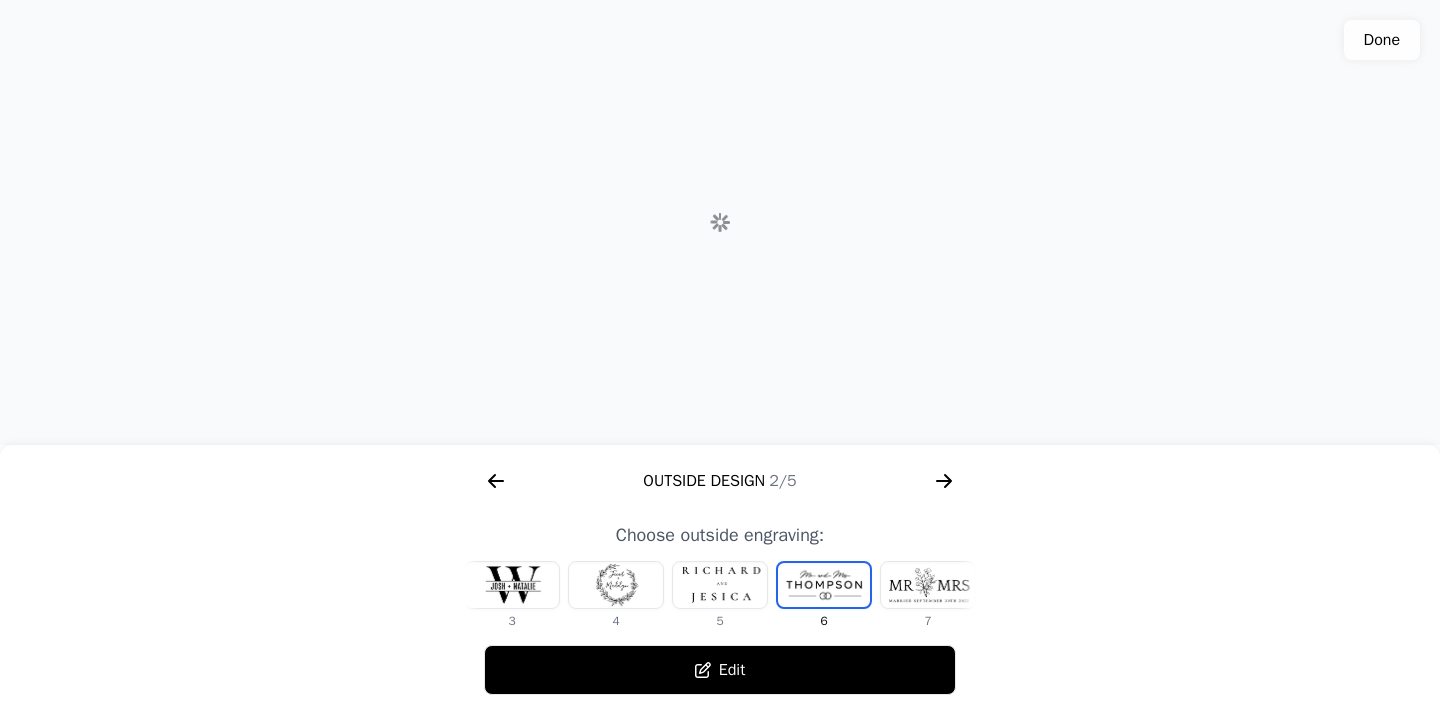 scroll, scrollTop: 0, scrollLeft: 336, axis: horizontal 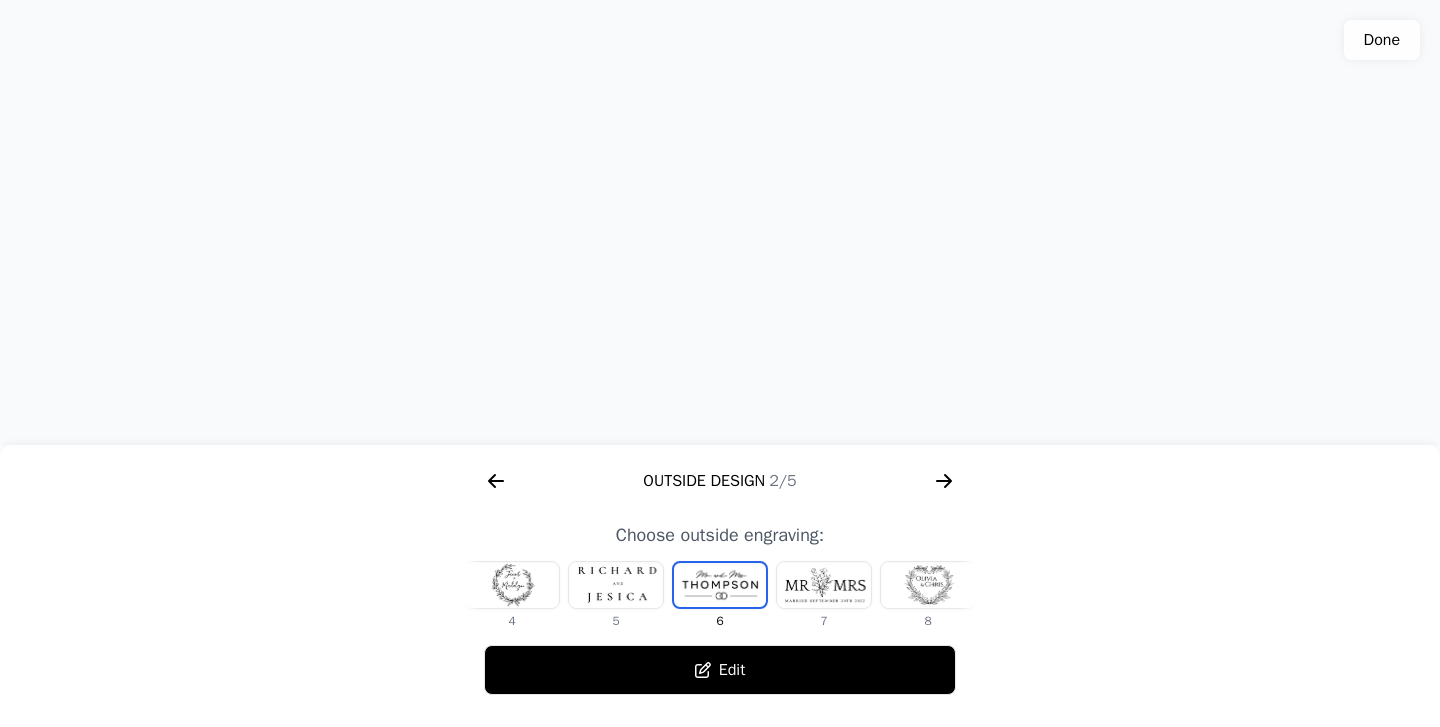 click at bounding box center (824, 585) 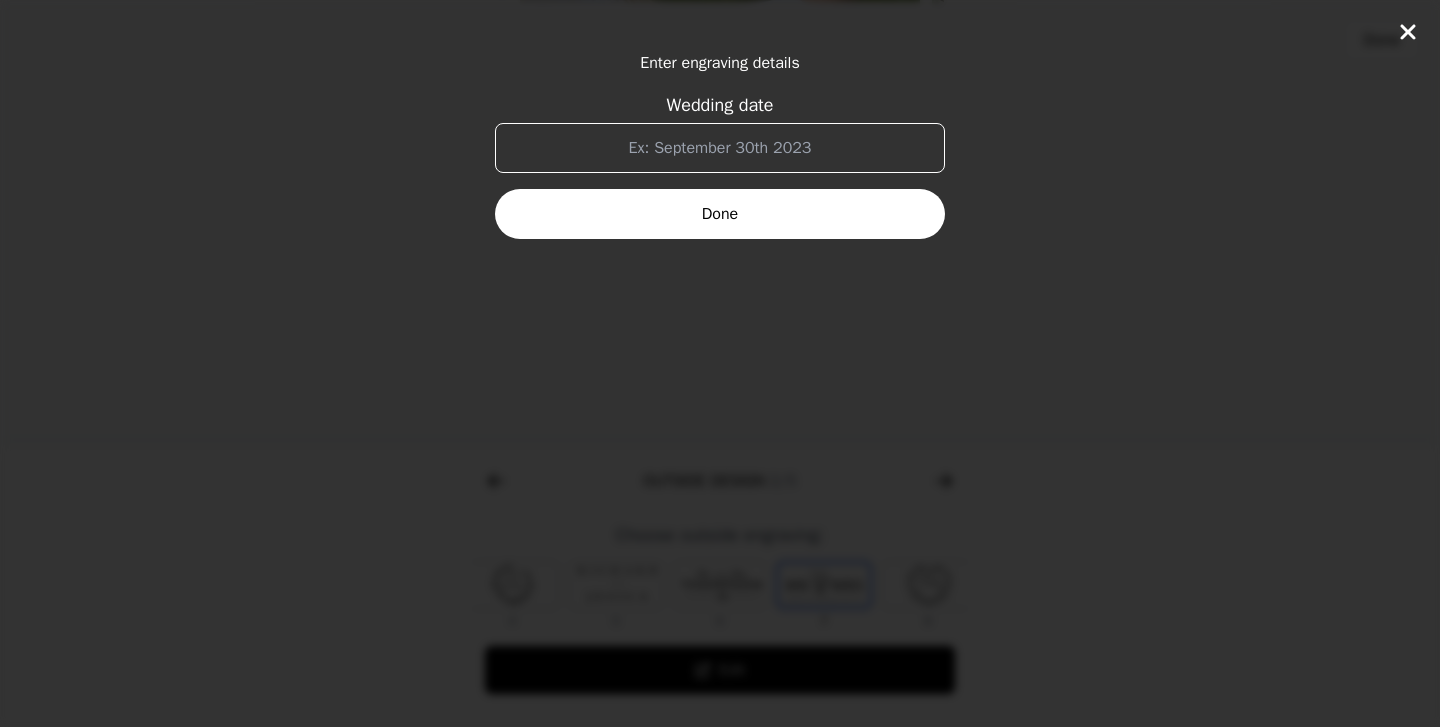 scroll, scrollTop: 0, scrollLeft: 372, axis: horizontal 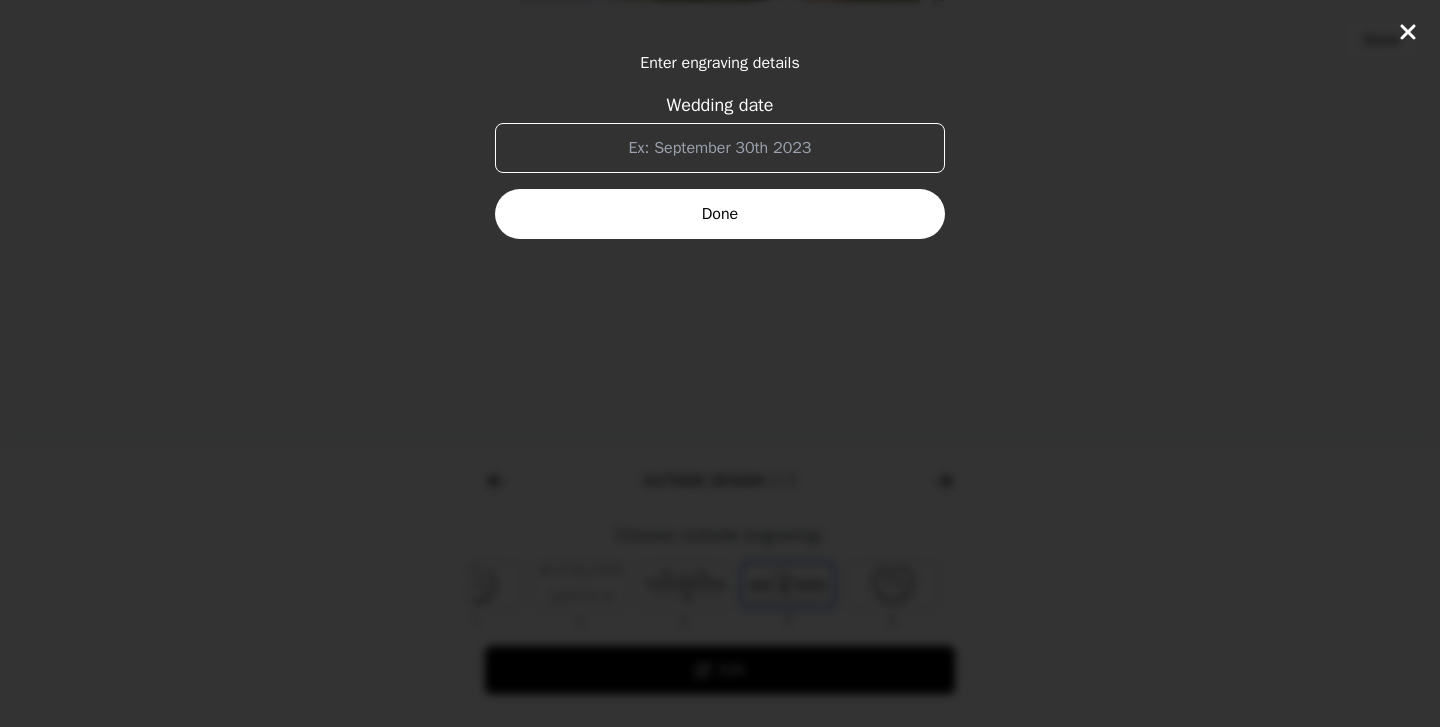 click on "Done" at bounding box center [720, 214] 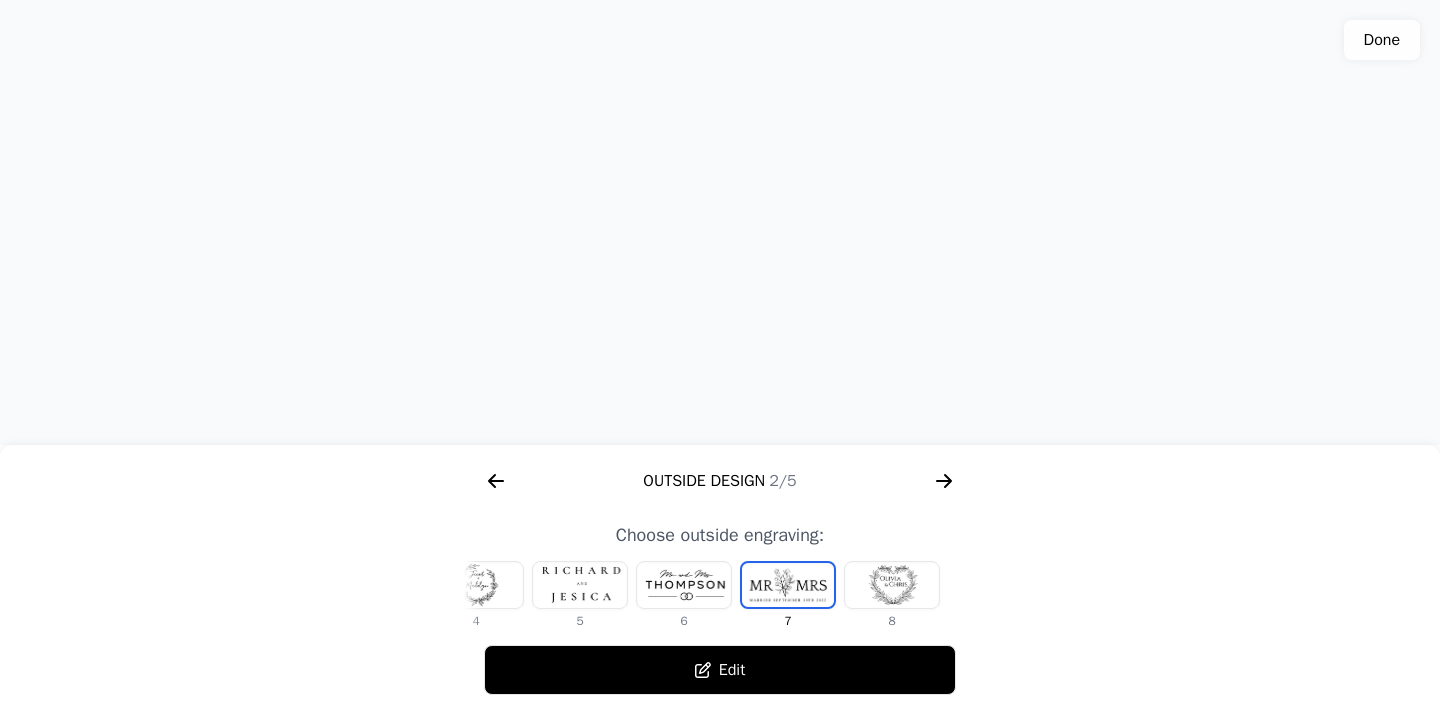 click at bounding box center [892, 585] 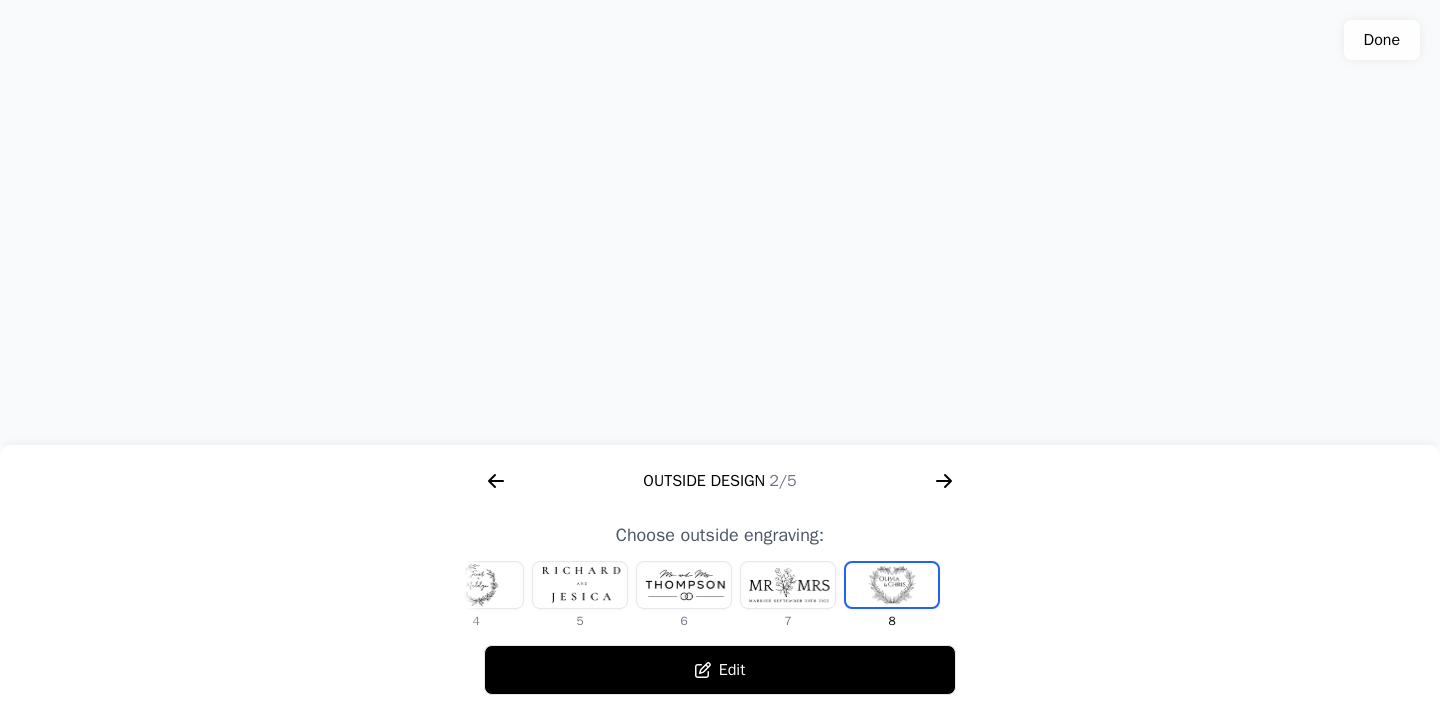 scroll, scrollTop: 631, scrollLeft: 0, axis: vertical 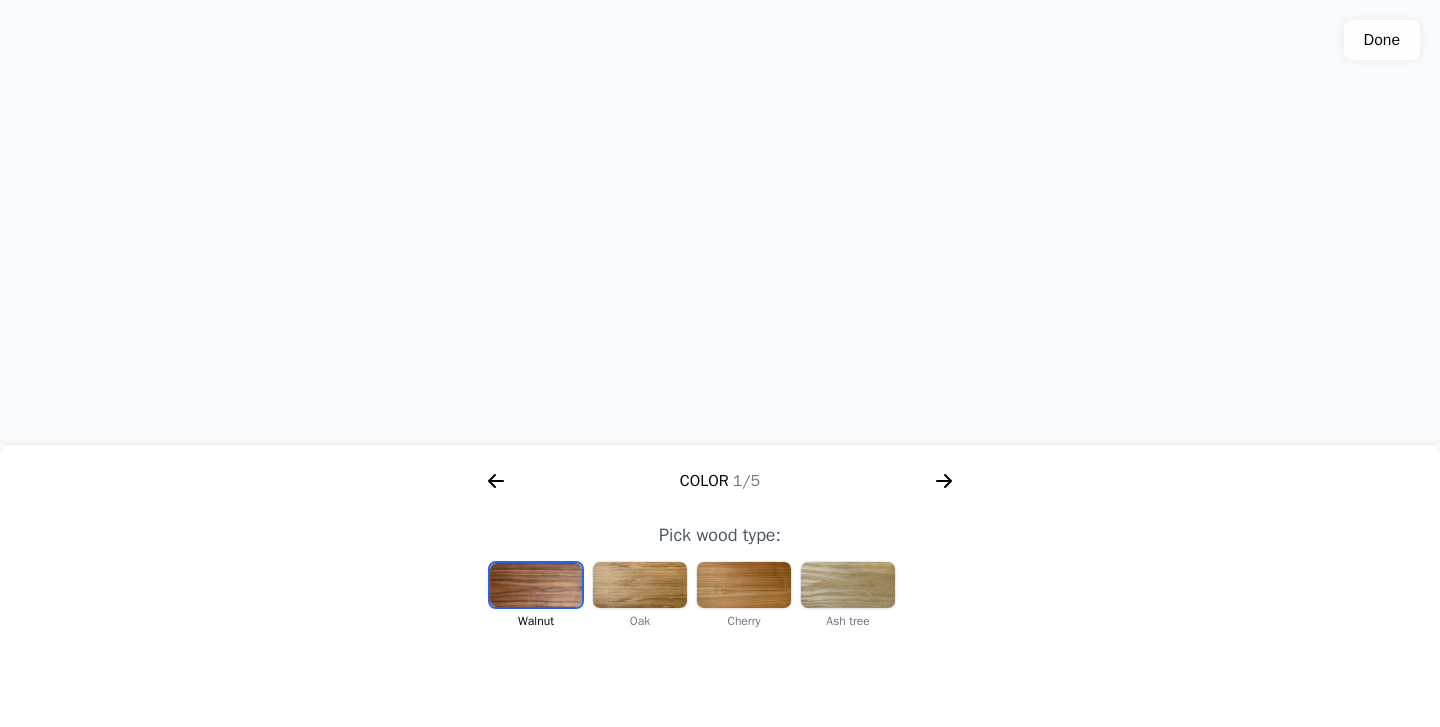click 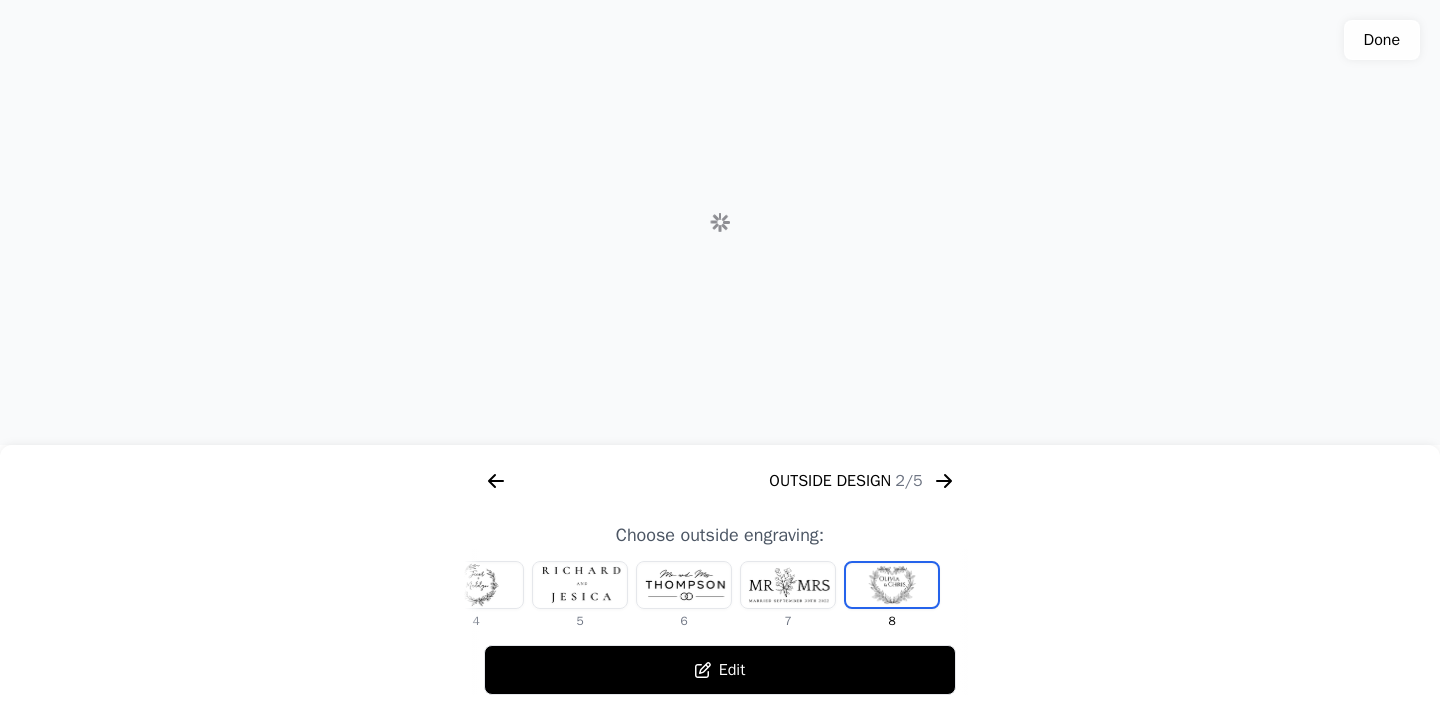 scroll, scrollTop: 0, scrollLeft: 768, axis: horizontal 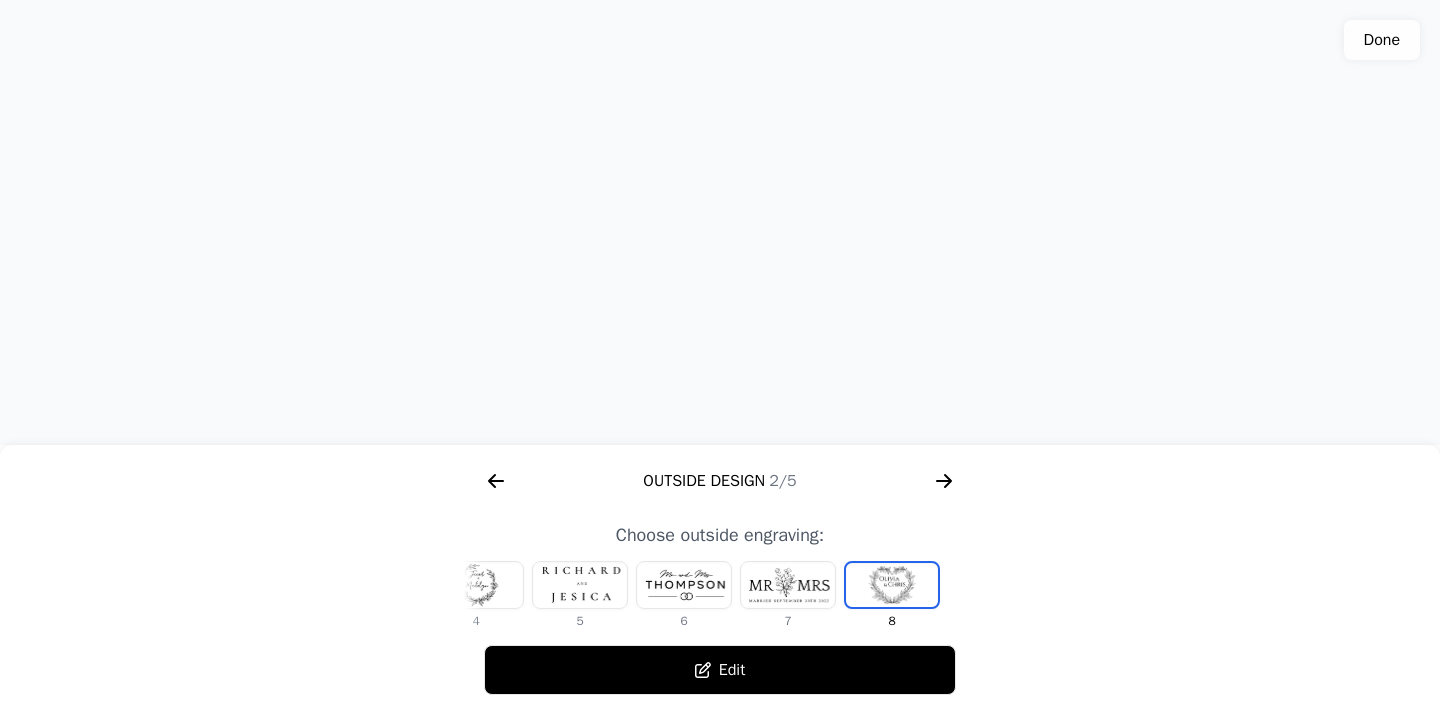 click on "Edit" at bounding box center [720, 670] 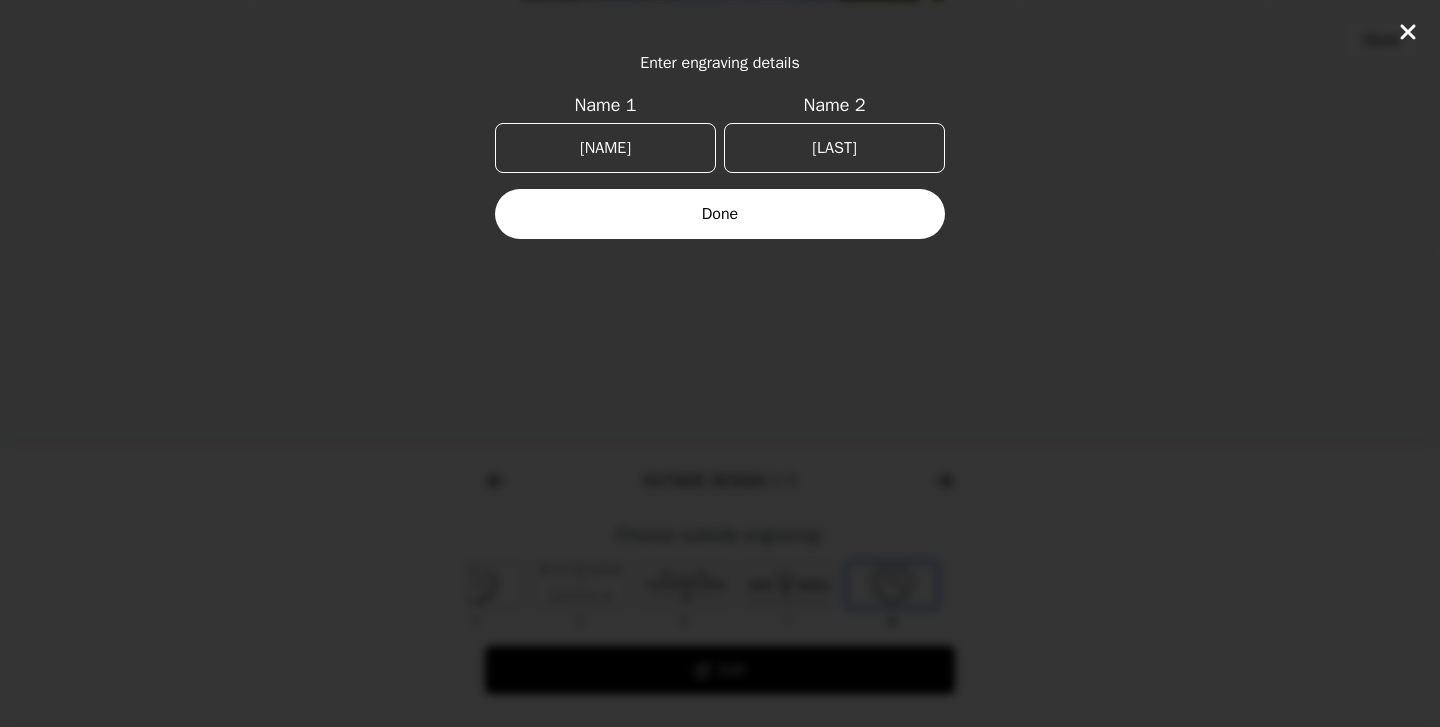click on "Enter engraving details" at bounding box center [720, 63] 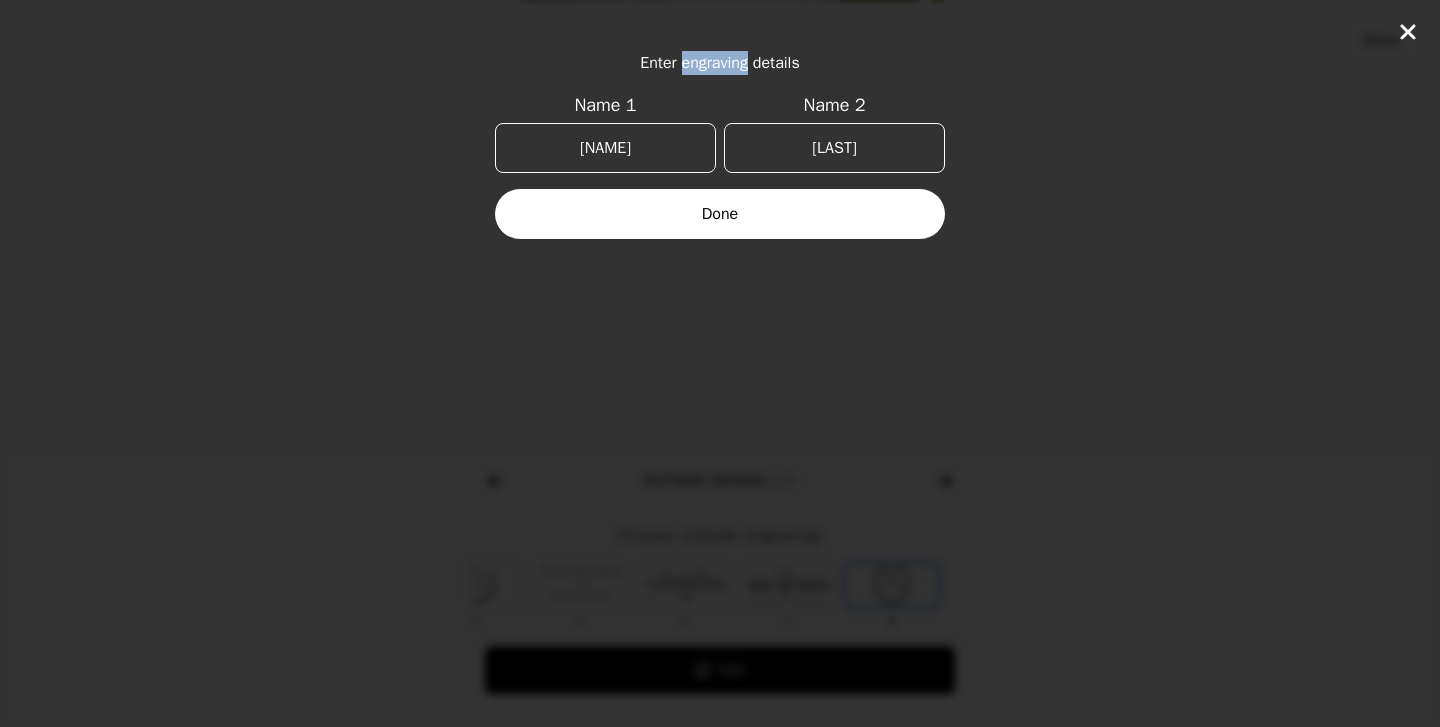 click on "Enter engraving details" at bounding box center [720, 63] 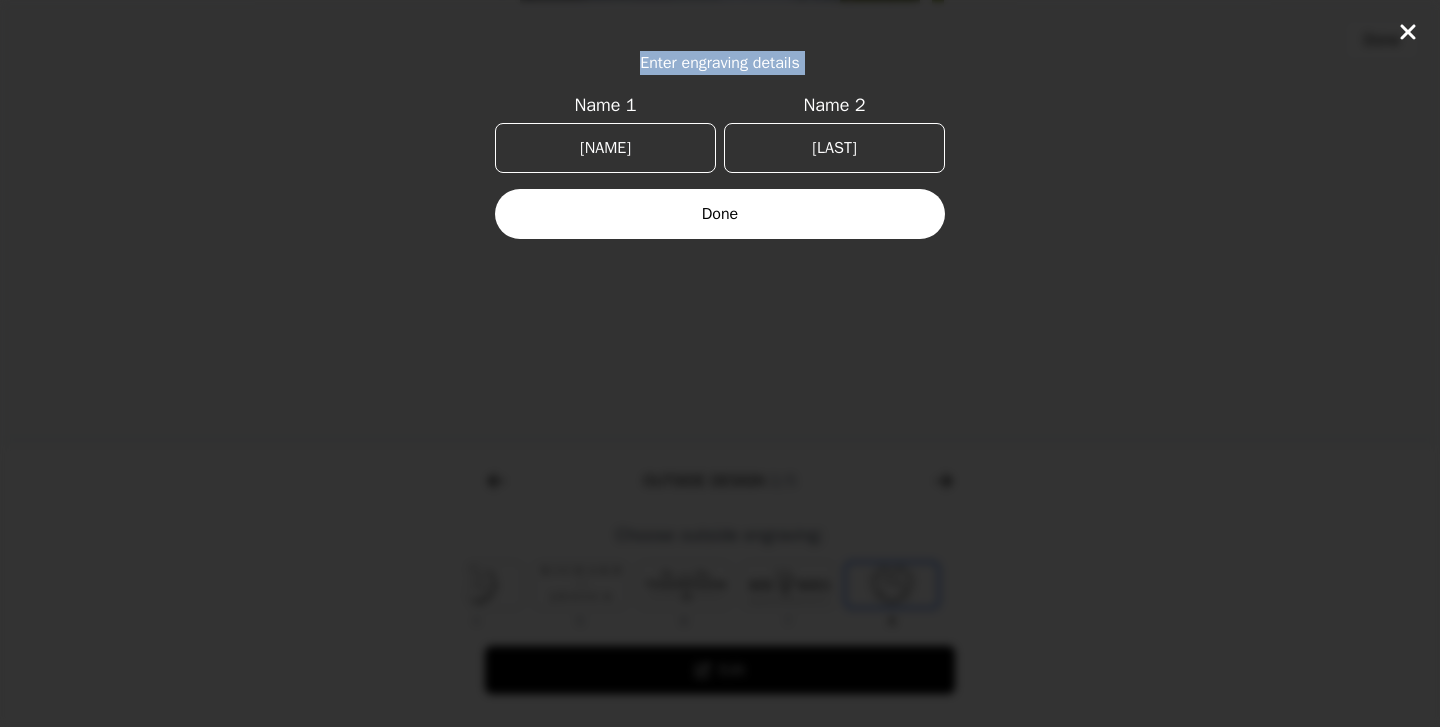 click on "Enter engraving details" at bounding box center (720, 63) 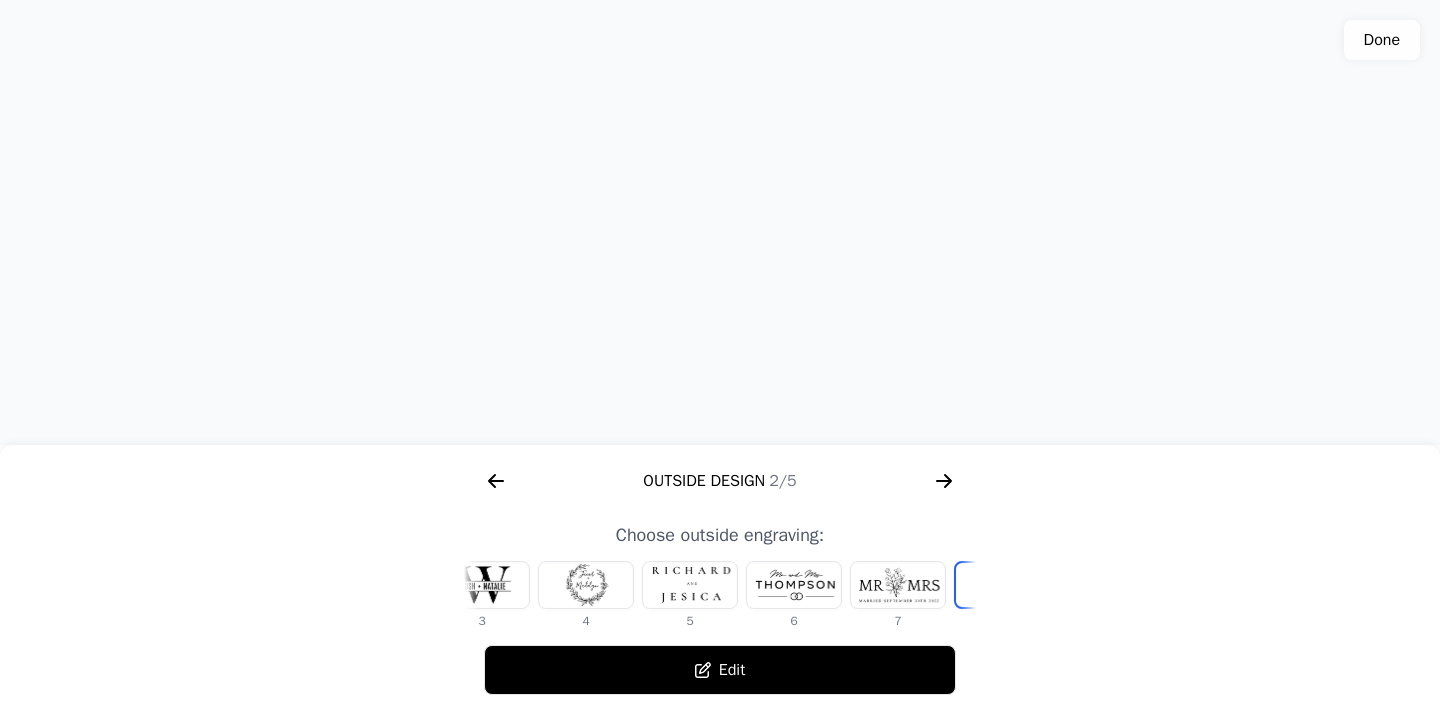 scroll, scrollTop: 0, scrollLeft: 0, axis: both 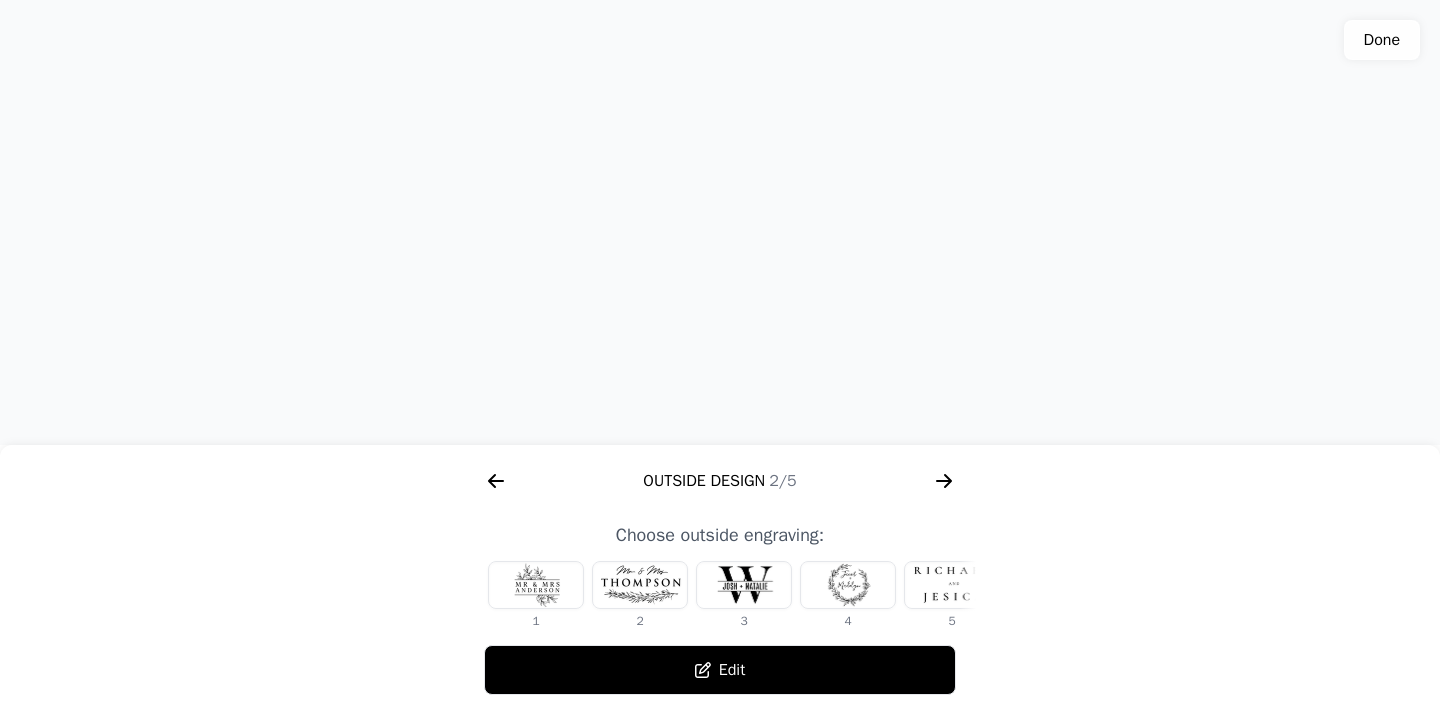 click 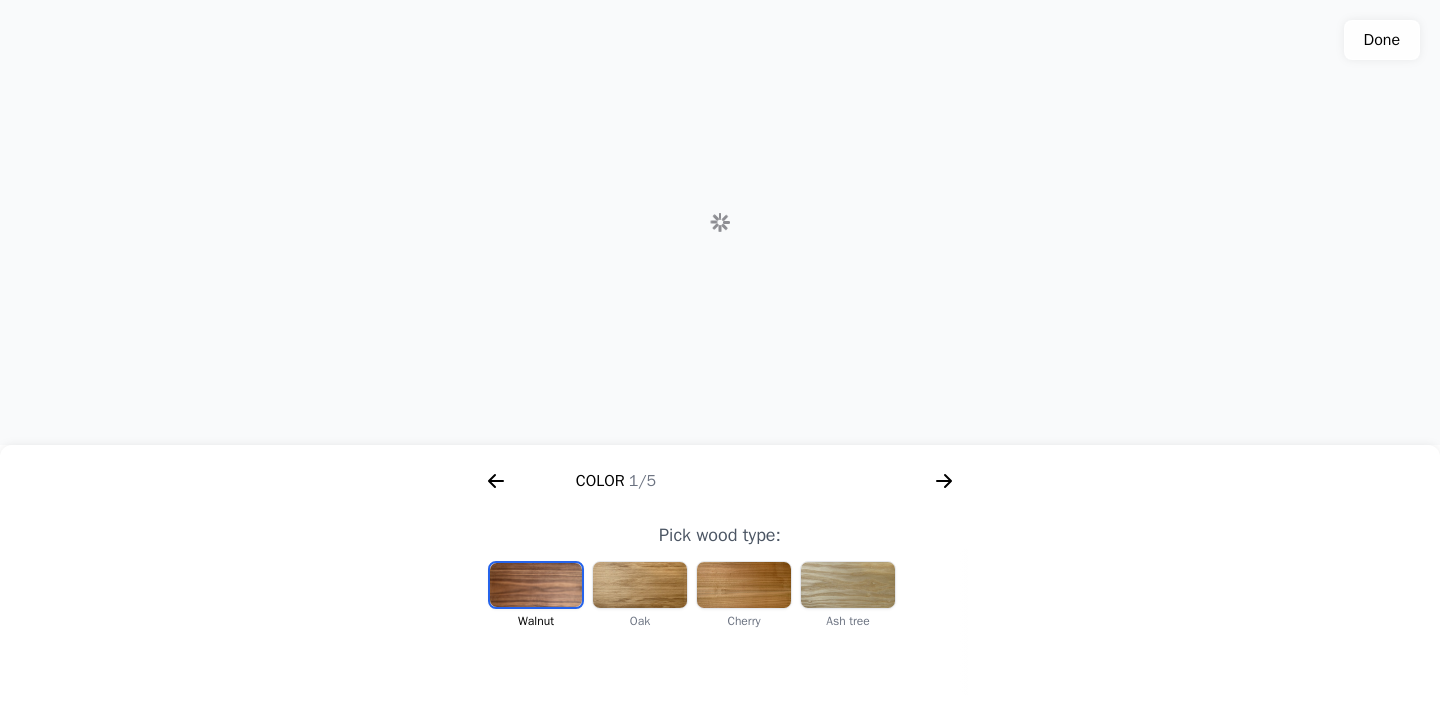 scroll, scrollTop: 0, scrollLeft: 256, axis: horizontal 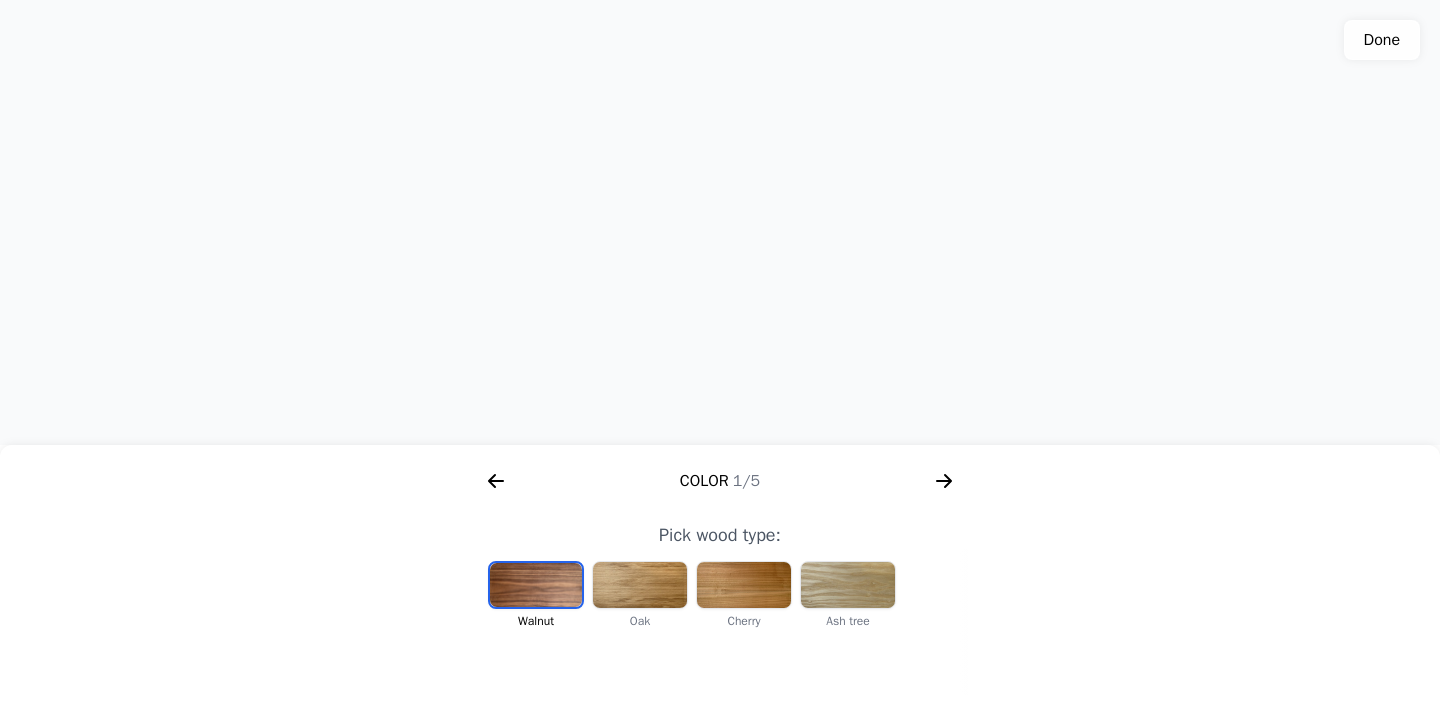 click on "Done" 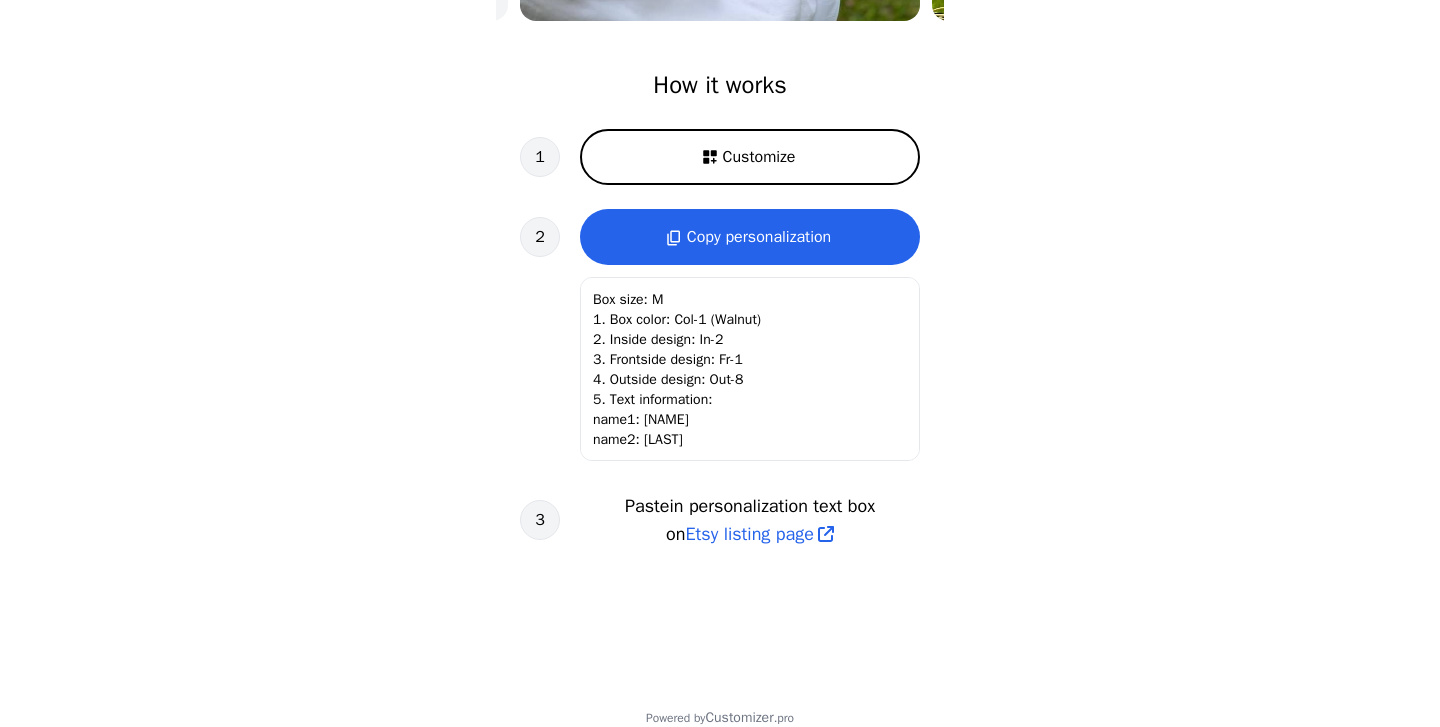 scroll, scrollTop: 0, scrollLeft: 0, axis: both 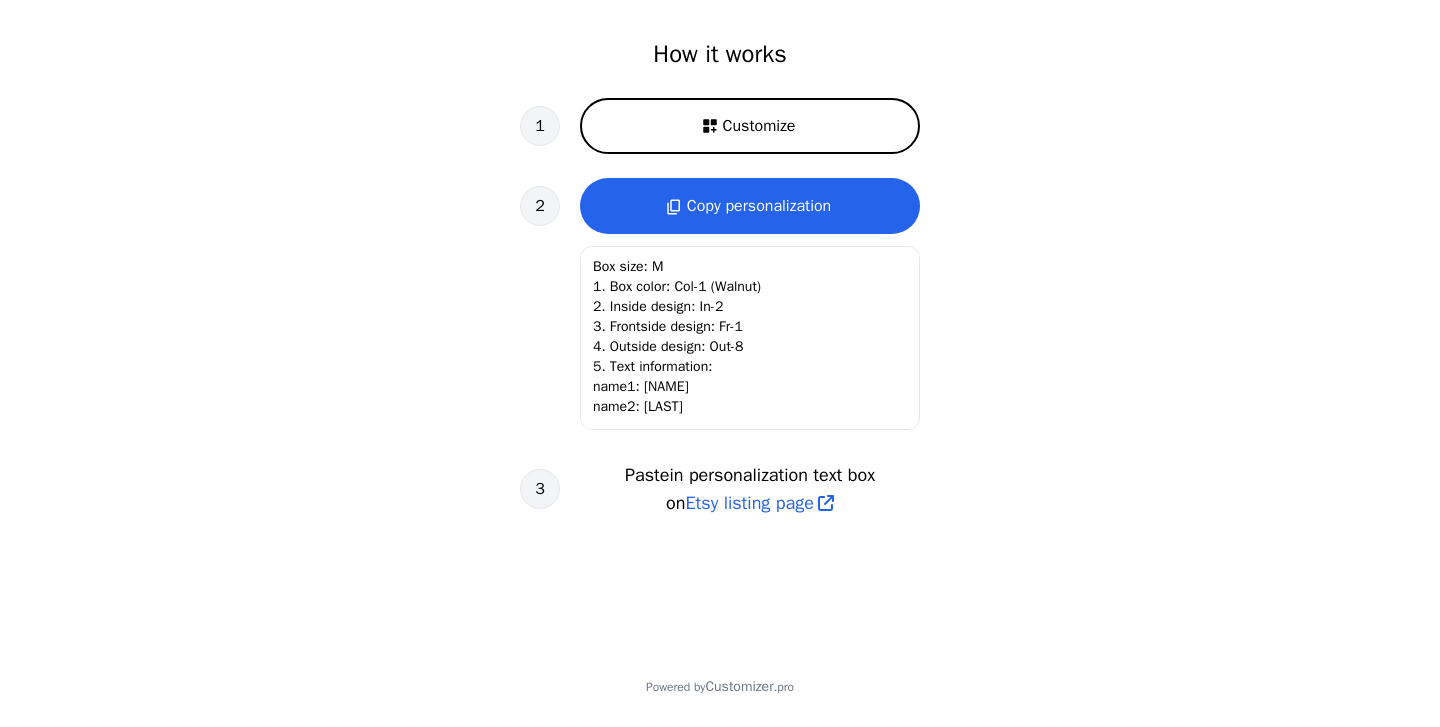 click on "Box size: M
1. Box color: Col-1 (Walnut)
2. Inside design: In-2
3. Frontside design: Fr-1
4. Outside design: Out-8
5. Text information:
name1: [NAME]
name2: [LAST]" 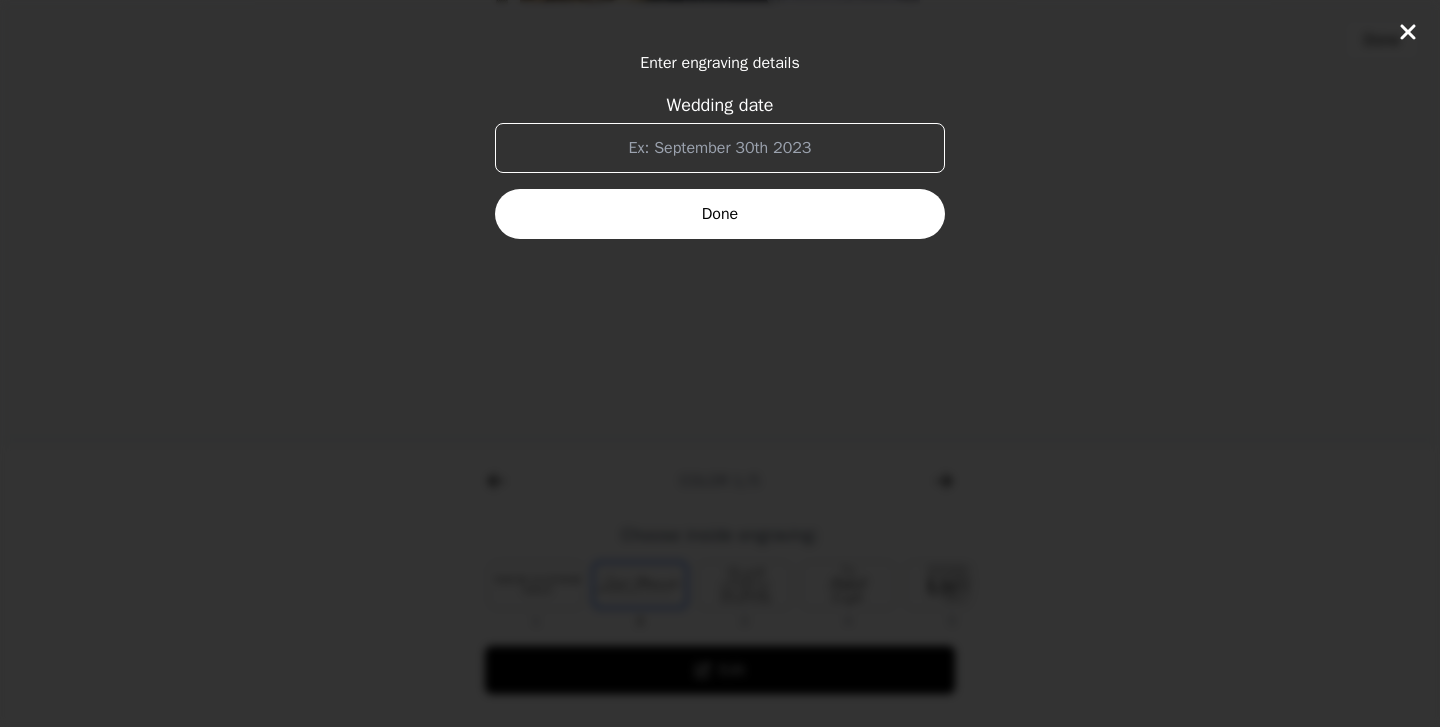 type on "Box size (S, M, L, XL)
1. Box color (Col-1-4)
2. Inside design (In-1-9)
3. Frontside design (Fr-1-3)
4. Outside design (Out-1-9)
5. Text information (names, dates)" 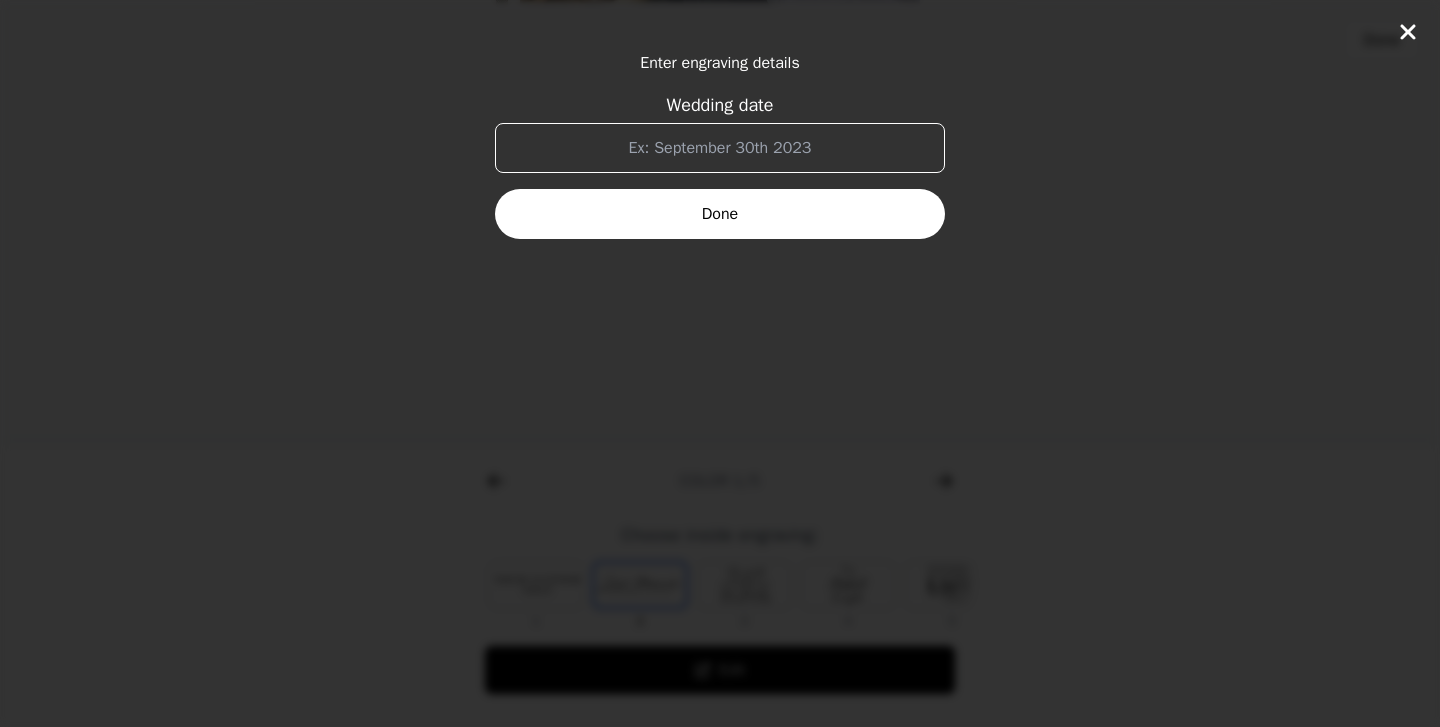 scroll, scrollTop: 0, scrollLeft: 0, axis: both 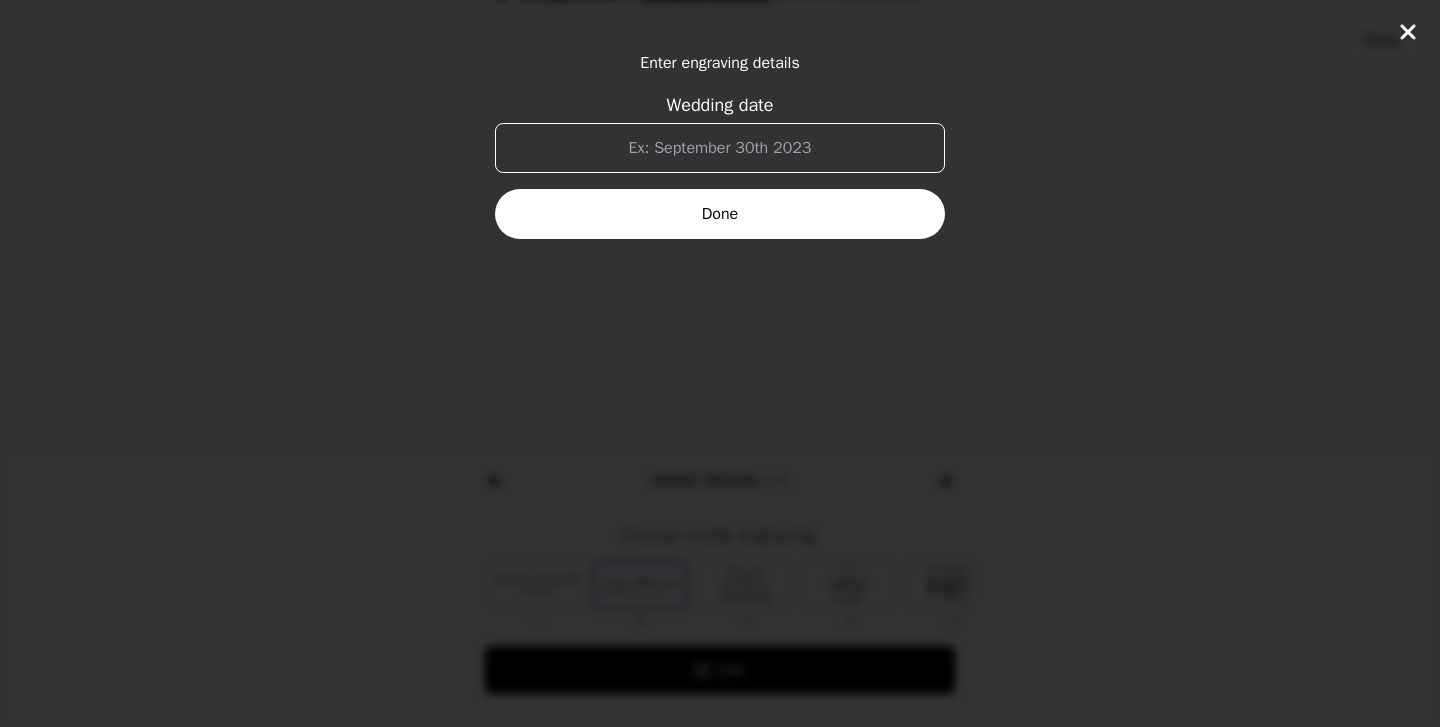 click 